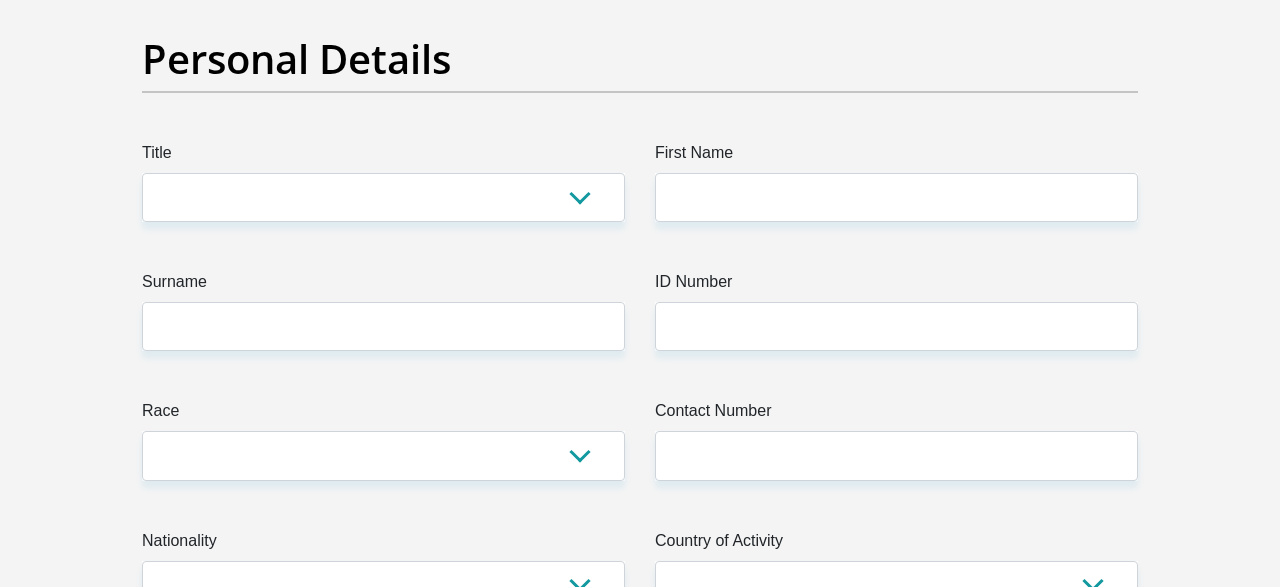 scroll, scrollTop: 208, scrollLeft: 0, axis: vertical 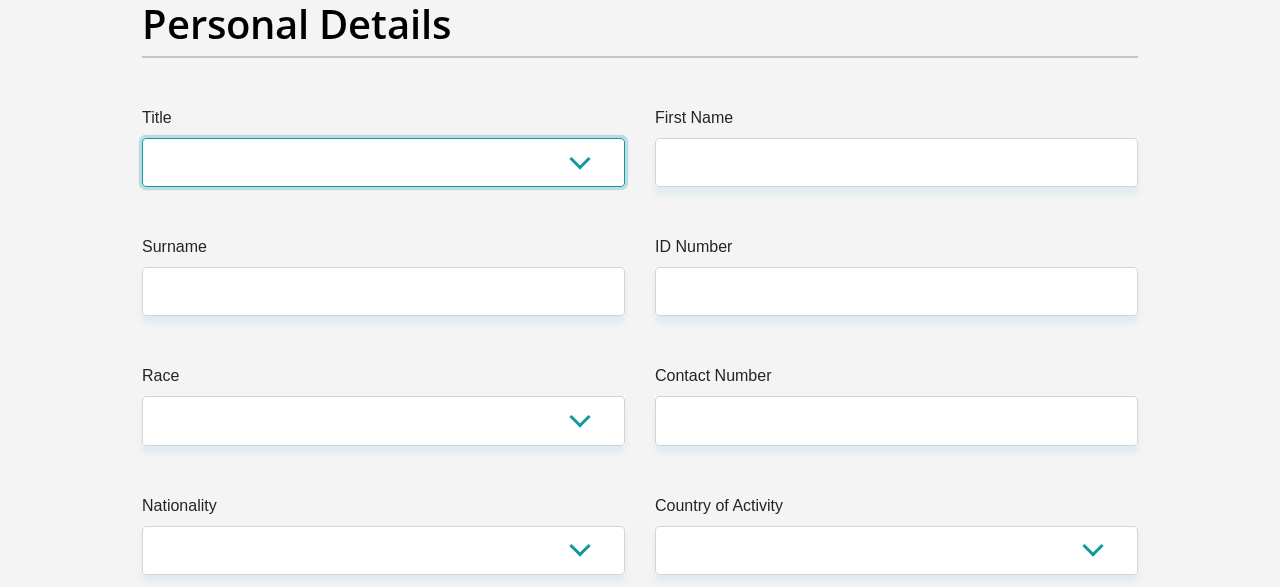 click on "Mr
Ms
Mrs
Dr
[PERSON_NAME]" at bounding box center [383, 162] 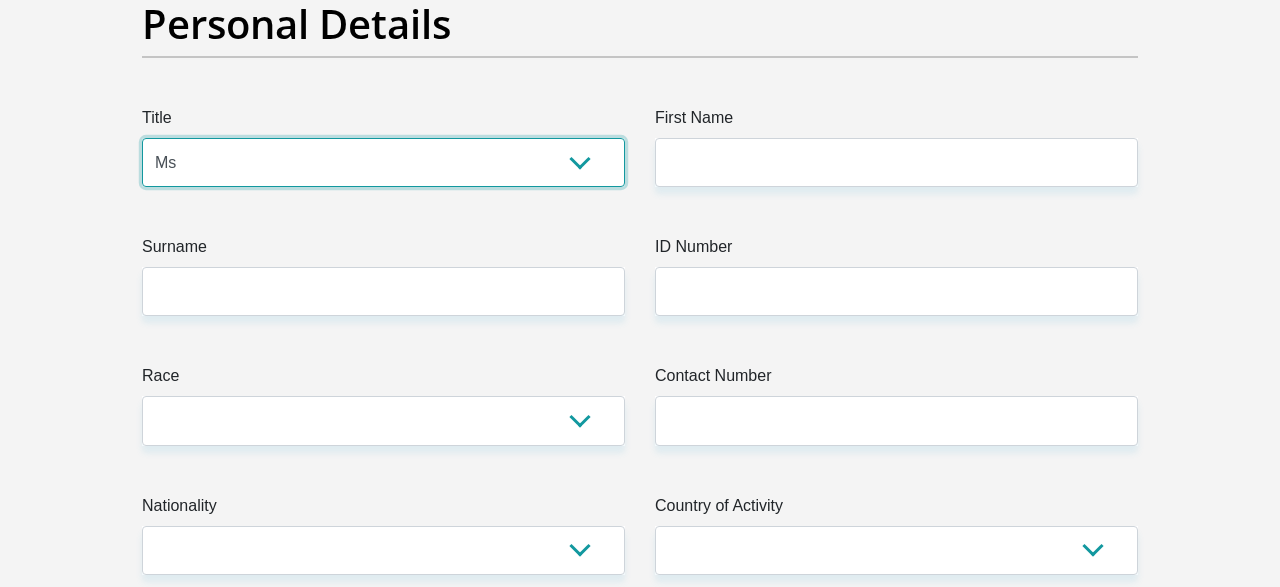 click on "Ms" at bounding box center (0, 0) 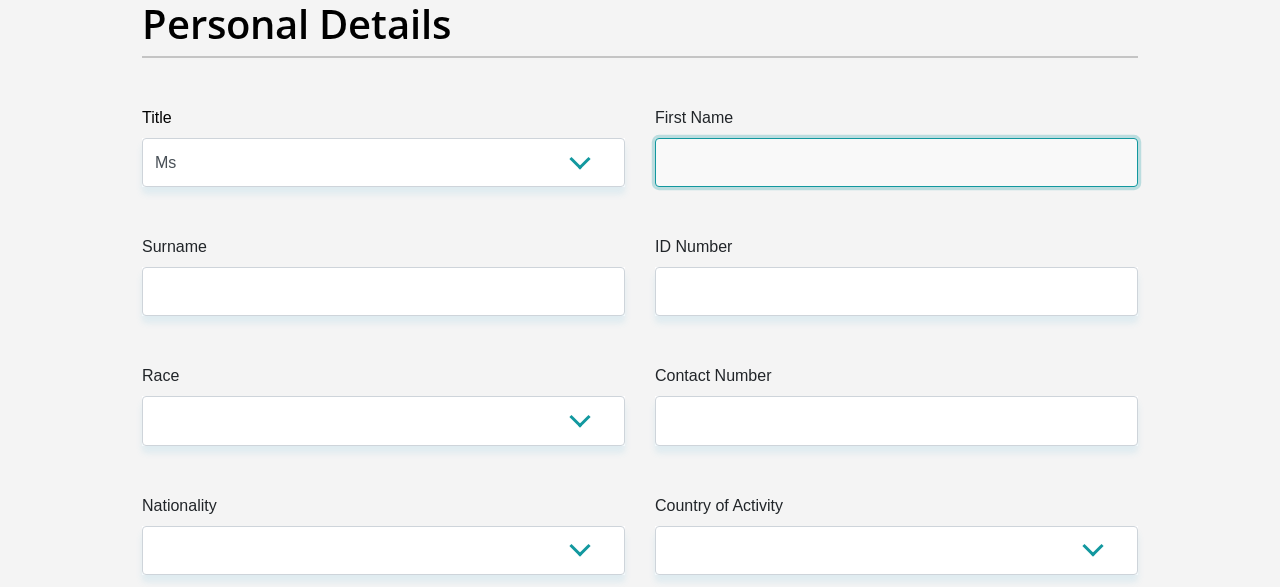 click on "First Name" at bounding box center [896, 162] 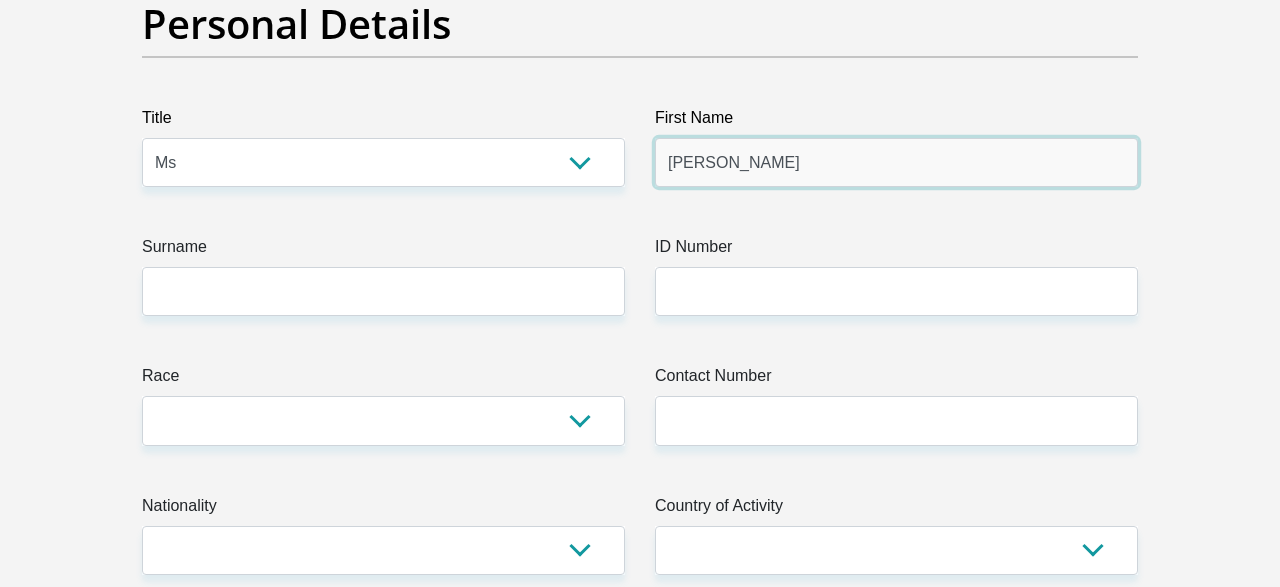 type on "[PERSON_NAME]" 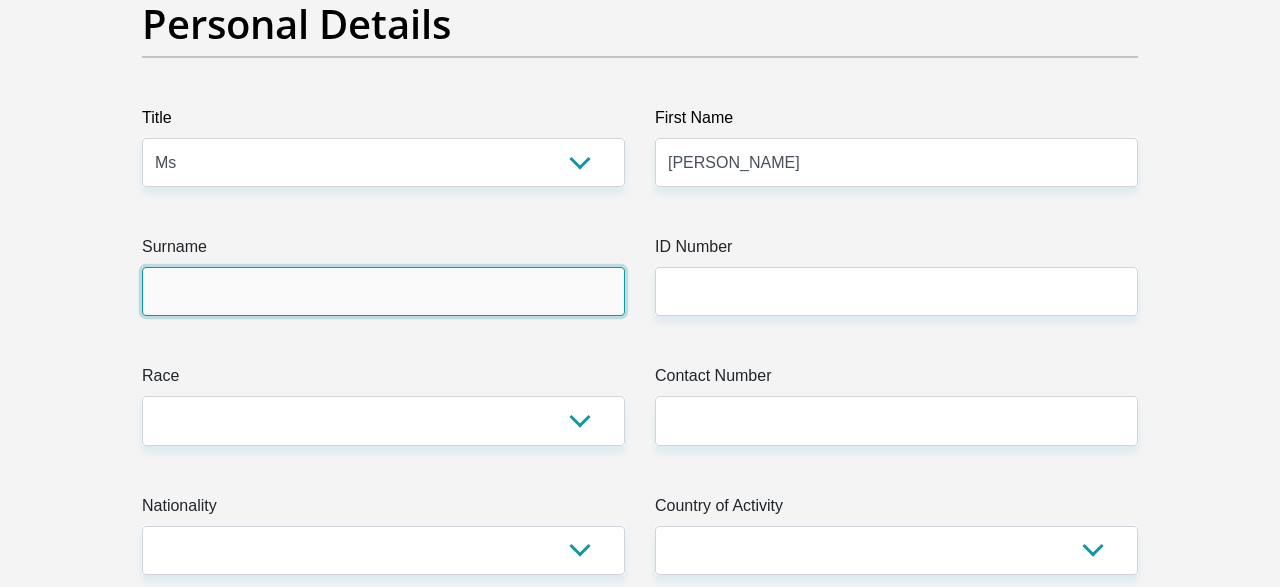 click on "Surname" at bounding box center [383, 291] 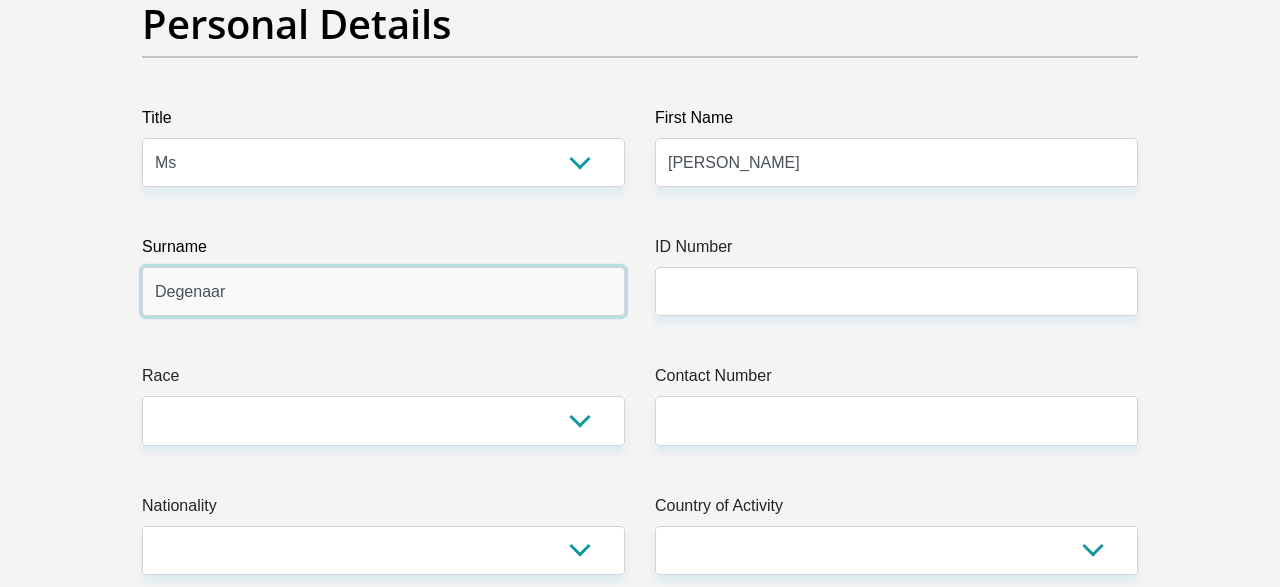type on "Degenaar" 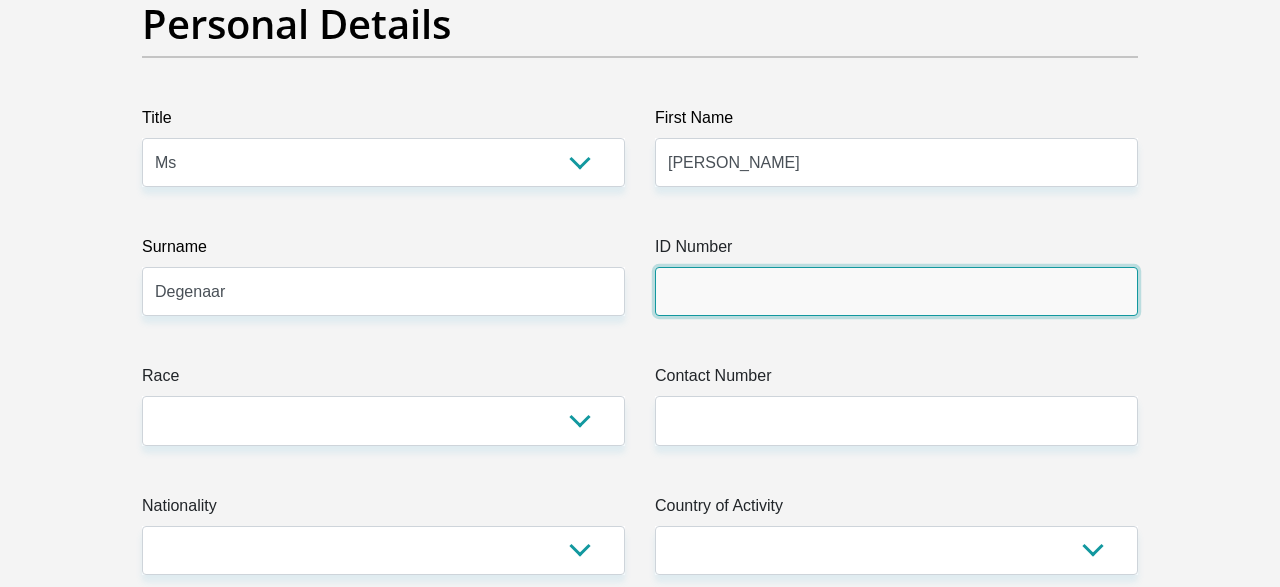 click on "ID Number" at bounding box center [896, 291] 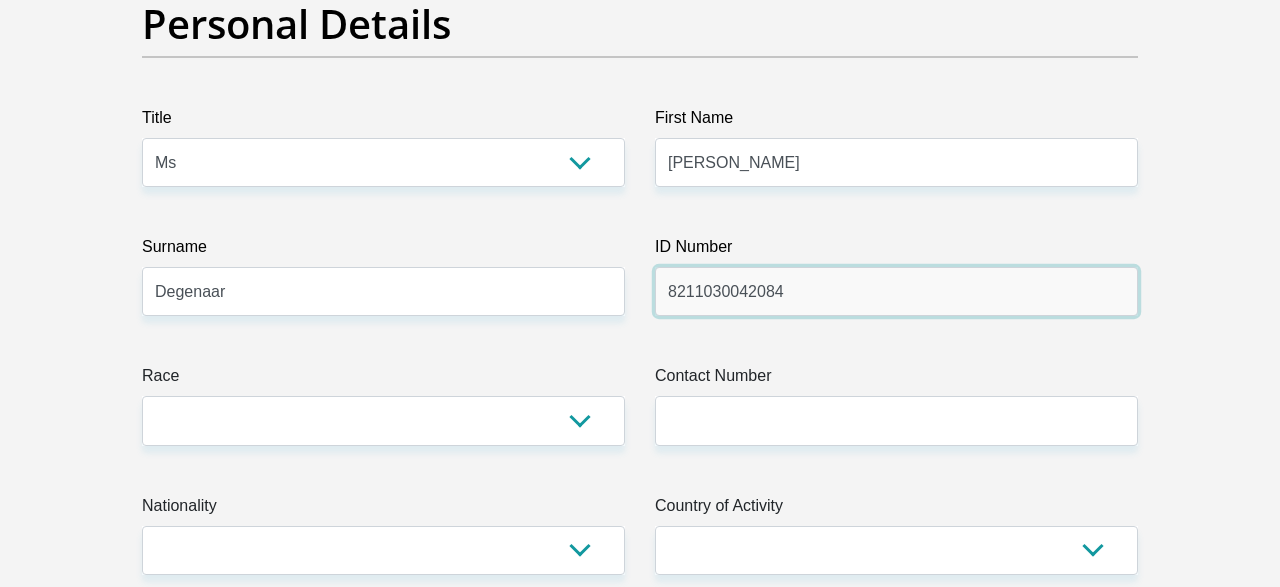 type on "8211030042084" 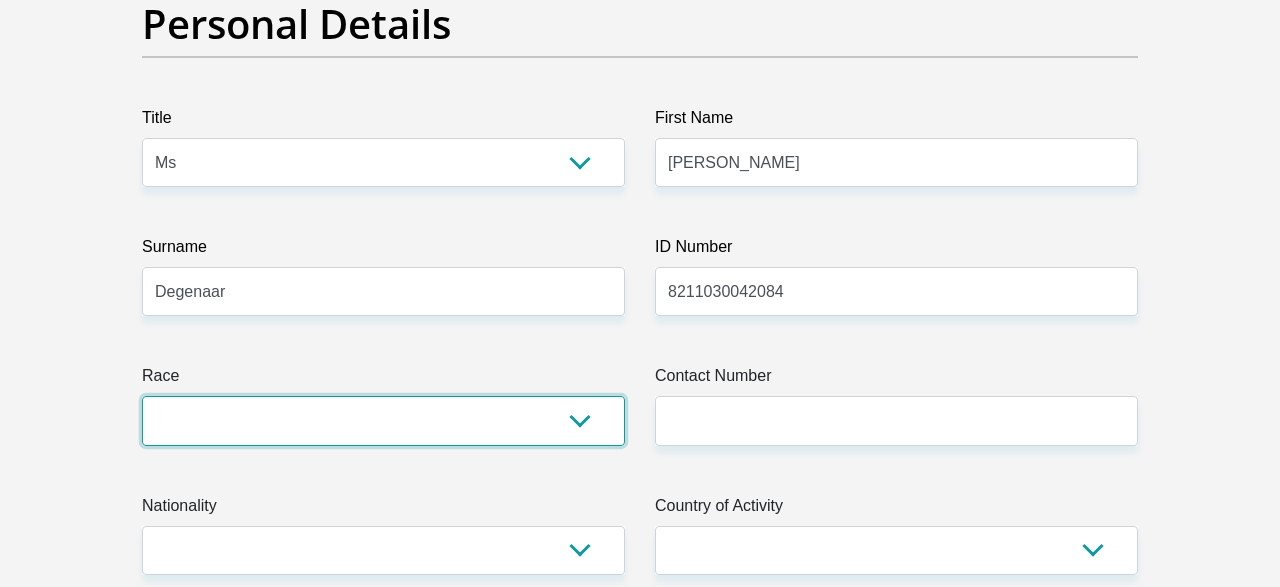click on "Black
Coloured
Indian
White
Other" at bounding box center [383, 420] 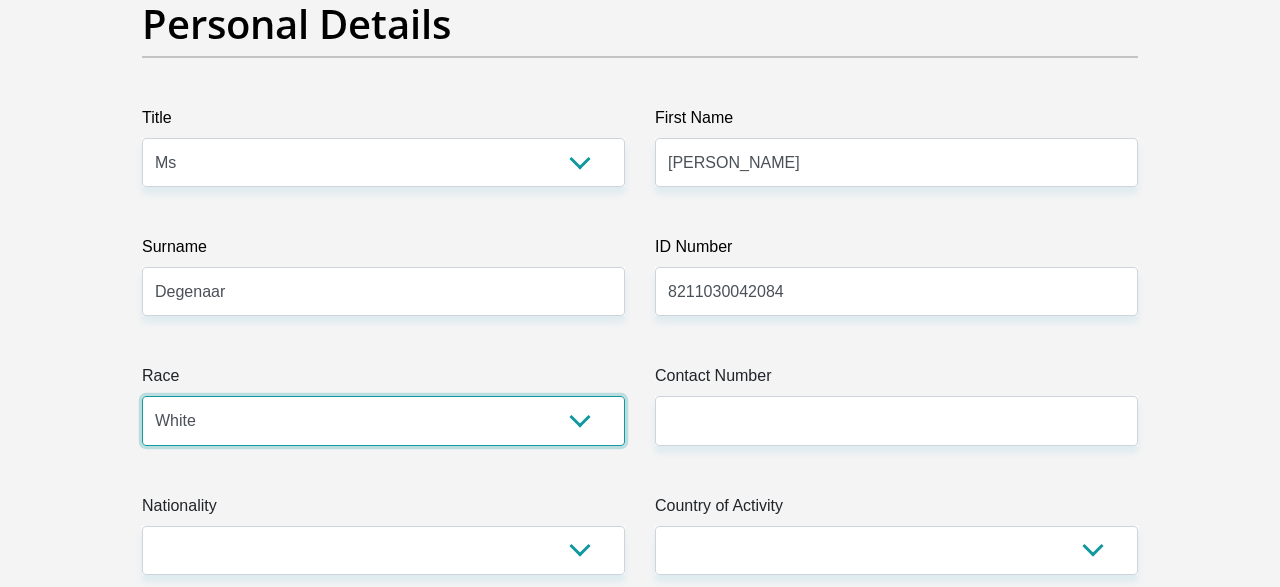 click on "White" at bounding box center (0, 0) 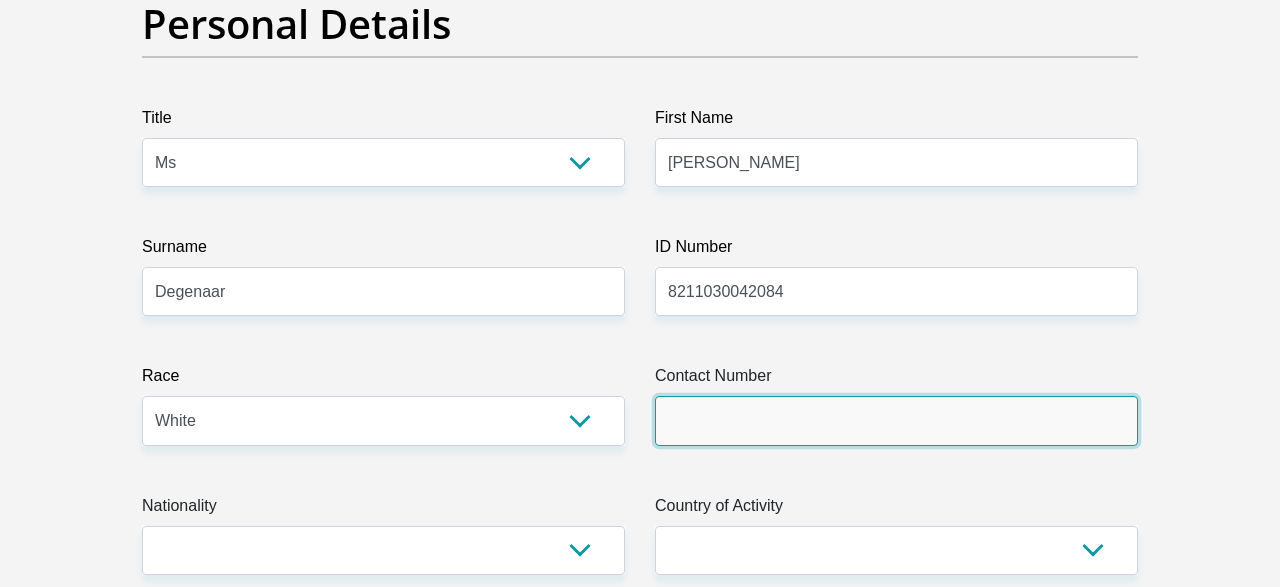click on "Contact Number" at bounding box center [896, 420] 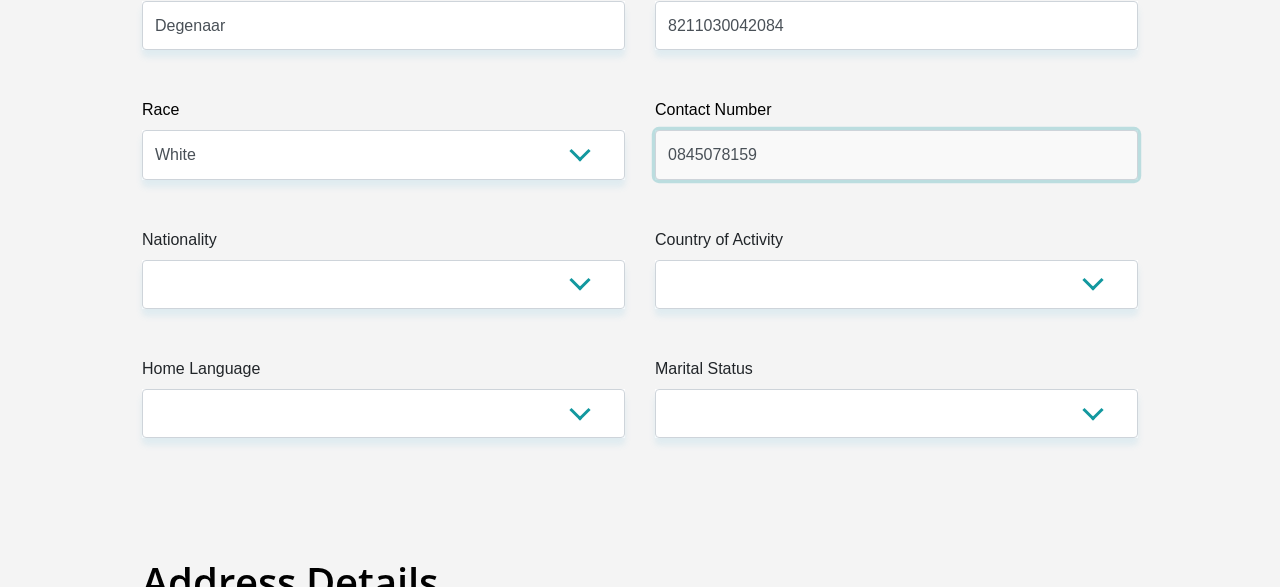 scroll, scrollTop: 520, scrollLeft: 0, axis: vertical 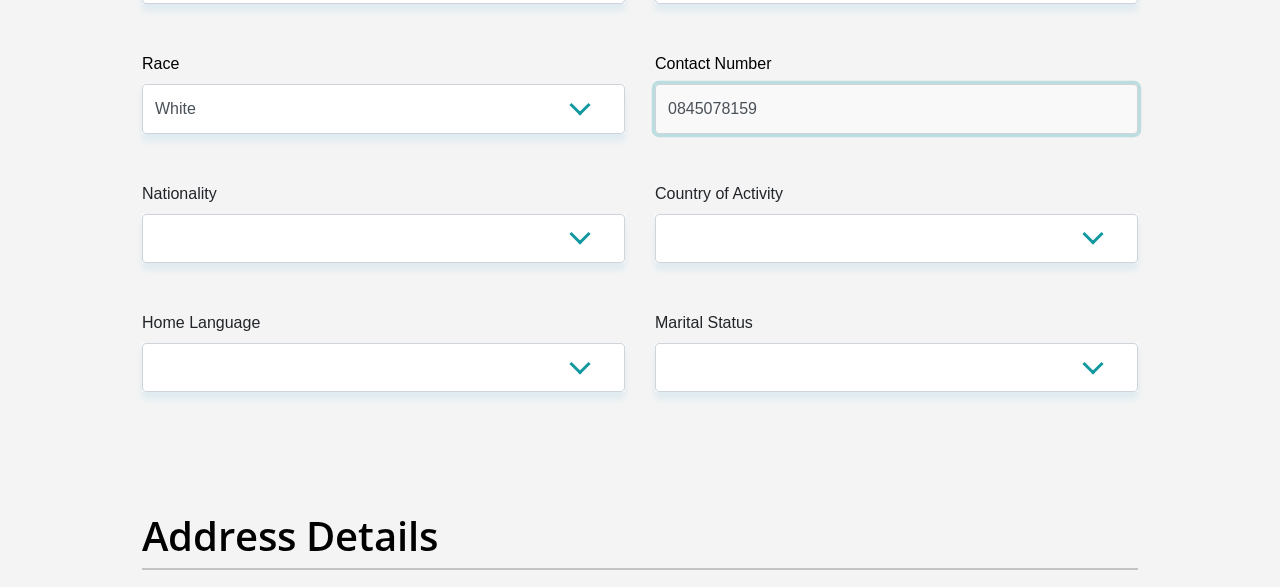 type on "0845078159" 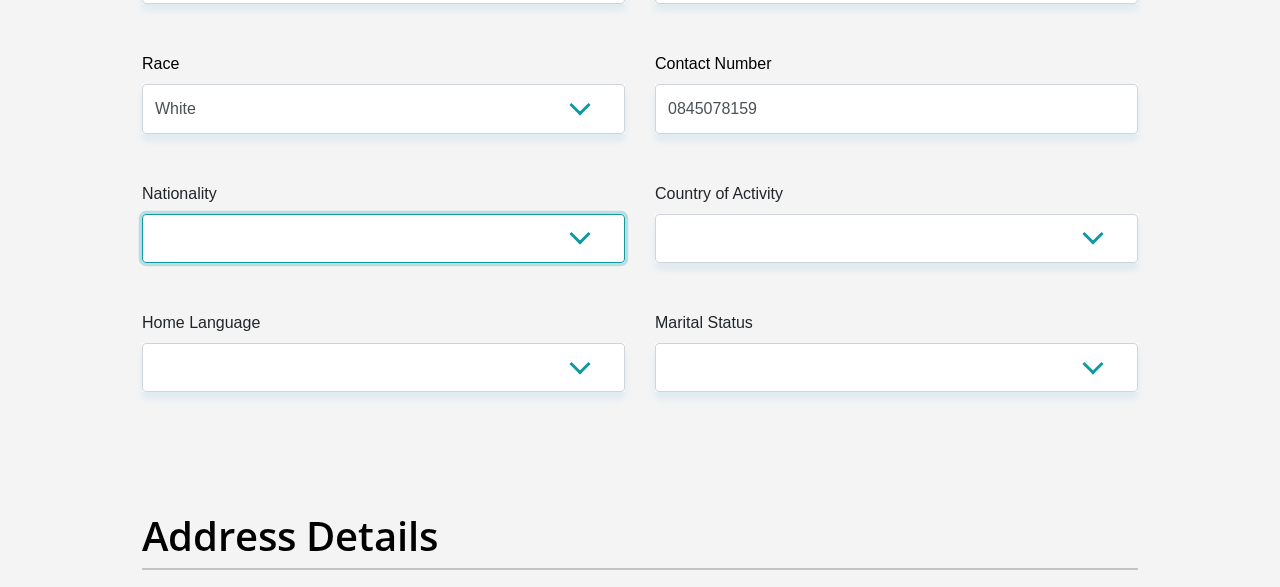 click on "[GEOGRAPHIC_DATA]
[GEOGRAPHIC_DATA]
[GEOGRAPHIC_DATA]
[GEOGRAPHIC_DATA]
[GEOGRAPHIC_DATA]
[GEOGRAPHIC_DATA] [GEOGRAPHIC_DATA]
[GEOGRAPHIC_DATA]
[GEOGRAPHIC_DATA]
[GEOGRAPHIC_DATA]
[GEOGRAPHIC_DATA]
[GEOGRAPHIC_DATA]
[GEOGRAPHIC_DATA]
[GEOGRAPHIC_DATA]
[GEOGRAPHIC_DATA]
[GEOGRAPHIC_DATA]
[DATE][GEOGRAPHIC_DATA]
[GEOGRAPHIC_DATA]
[GEOGRAPHIC_DATA]
[GEOGRAPHIC_DATA]
[GEOGRAPHIC_DATA]
[GEOGRAPHIC_DATA]
[GEOGRAPHIC_DATA]
[GEOGRAPHIC_DATA]
[GEOGRAPHIC_DATA]" at bounding box center (383, 238) 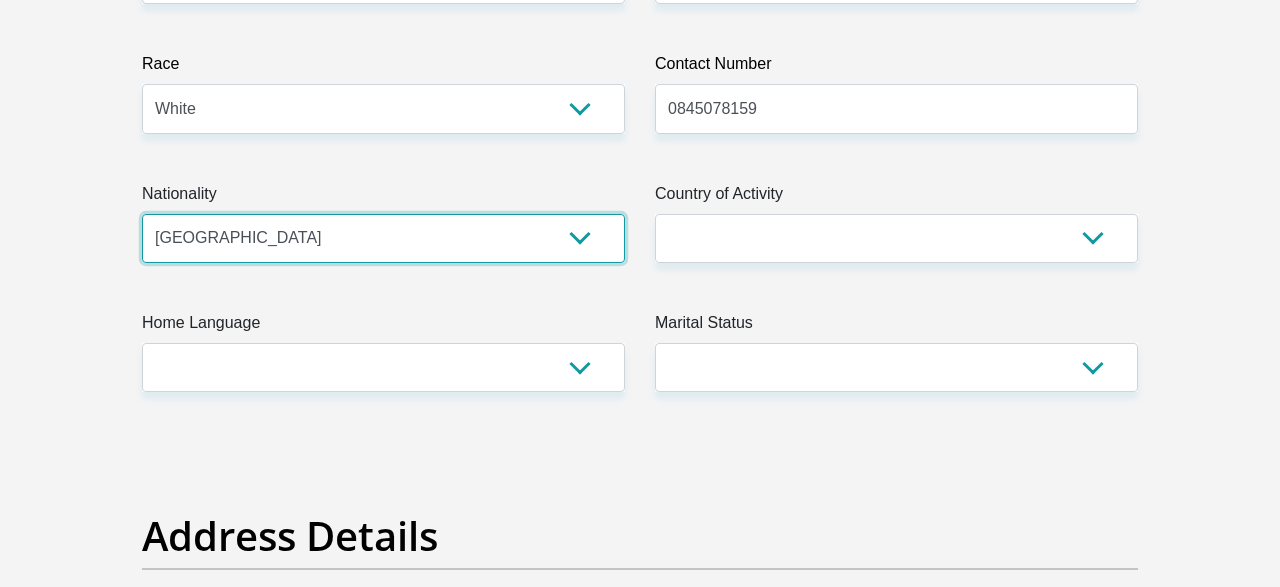 click on "[GEOGRAPHIC_DATA]" at bounding box center (0, 0) 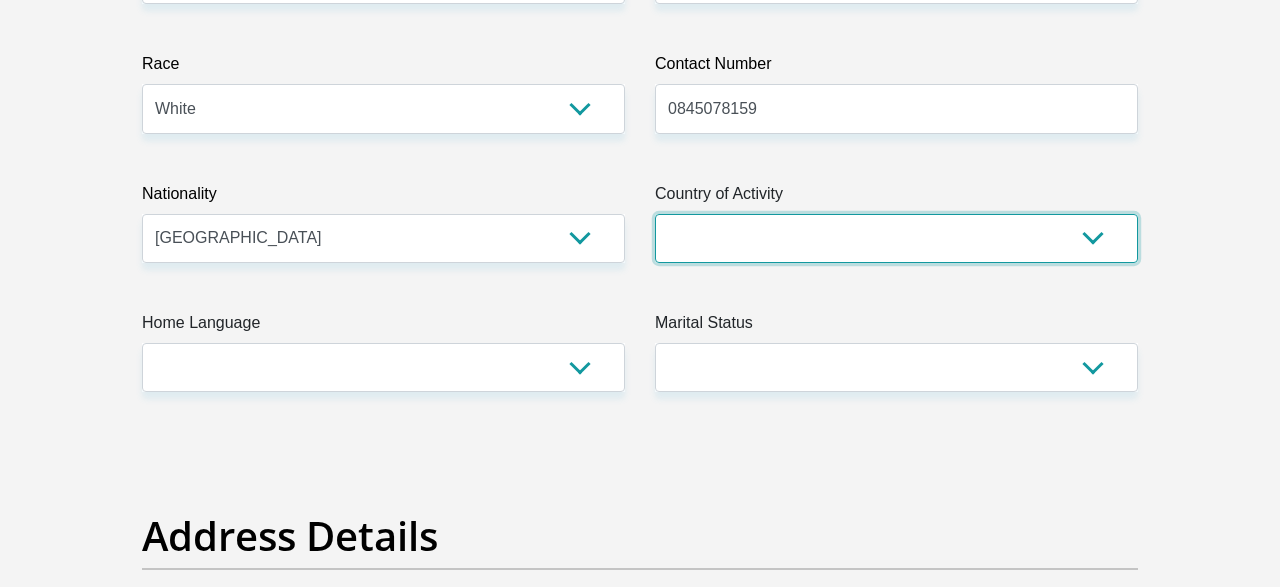 click on "[GEOGRAPHIC_DATA]
[GEOGRAPHIC_DATA]
[GEOGRAPHIC_DATA]
[GEOGRAPHIC_DATA]
[GEOGRAPHIC_DATA]
[GEOGRAPHIC_DATA] [GEOGRAPHIC_DATA]
[GEOGRAPHIC_DATA]
[GEOGRAPHIC_DATA]
[GEOGRAPHIC_DATA]
[GEOGRAPHIC_DATA]
[GEOGRAPHIC_DATA]
[GEOGRAPHIC_DATA]
[GEOGRAPHIC_DATA]
[GEOGRAPHIC_DATA]
[GEOGRAPHIC_DATA]
[DATE][GEOGRAPHIC_DATA]
[GEOGRAPHIC_DATA]
[GEOGRAPHIC_DATA]
[GEOGRAPHIC_DATA]
[GEOGRAPHIC_DATA]" at bounding box center (896, 238) 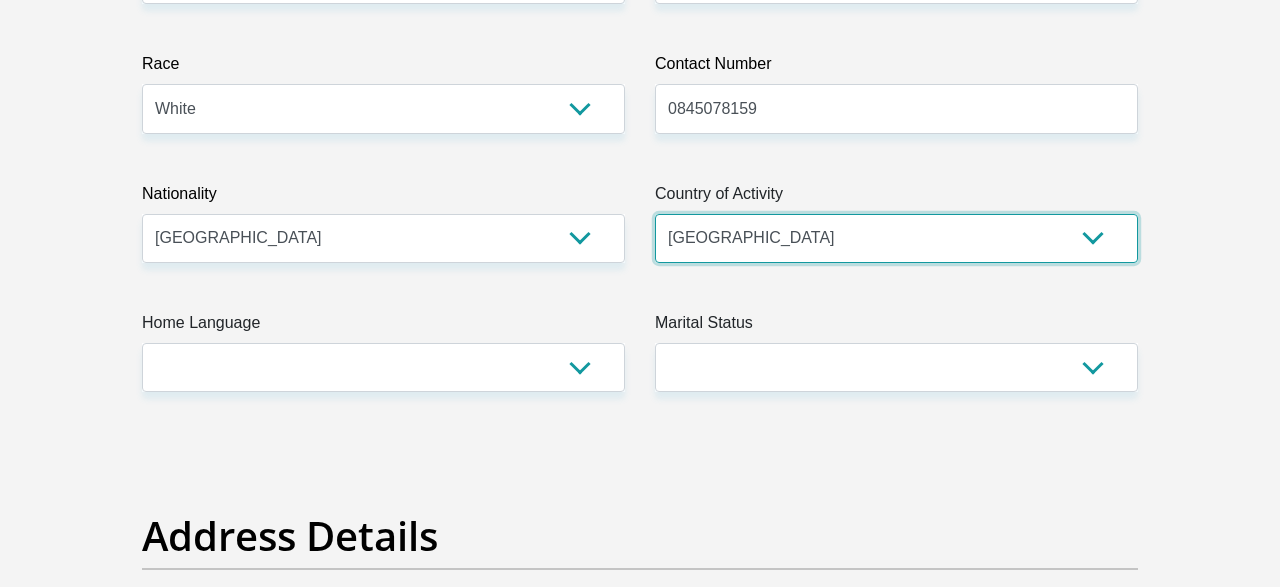 click on "[GEOGRAPHIC_DATA]" at bounding box center [0, 0] 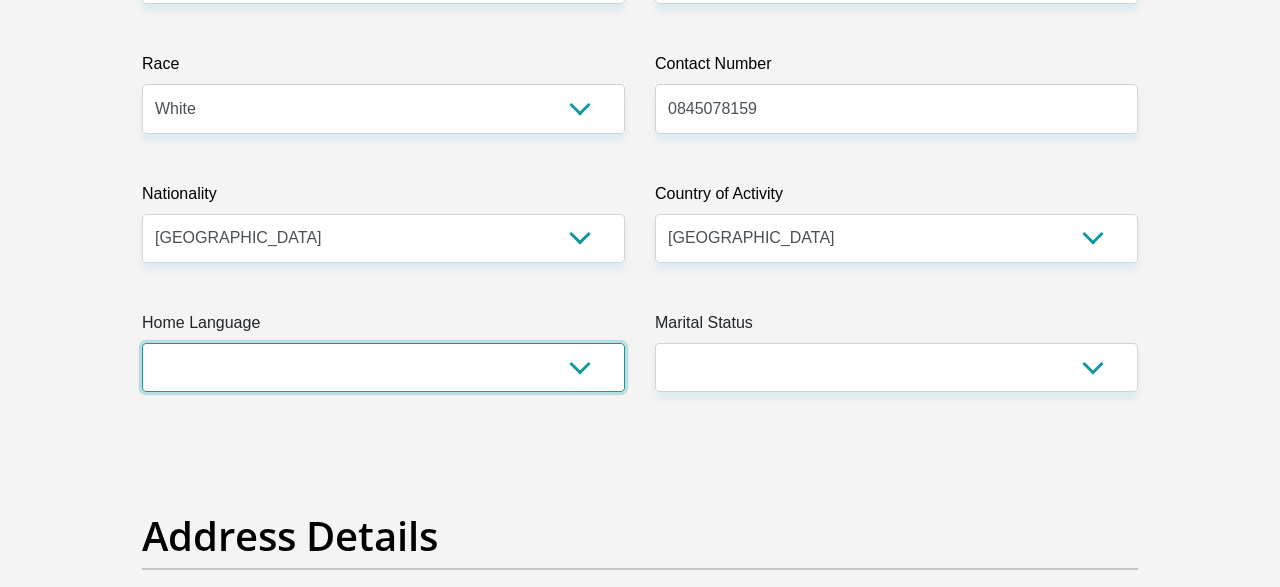 click on "Afrikaans
English
Sepedi
South Ndebele
Southern Sotho
Swati
Tsonga
Tswana
Venda
Xhosa
Zulu
Other" at bounding box center [383, 367] 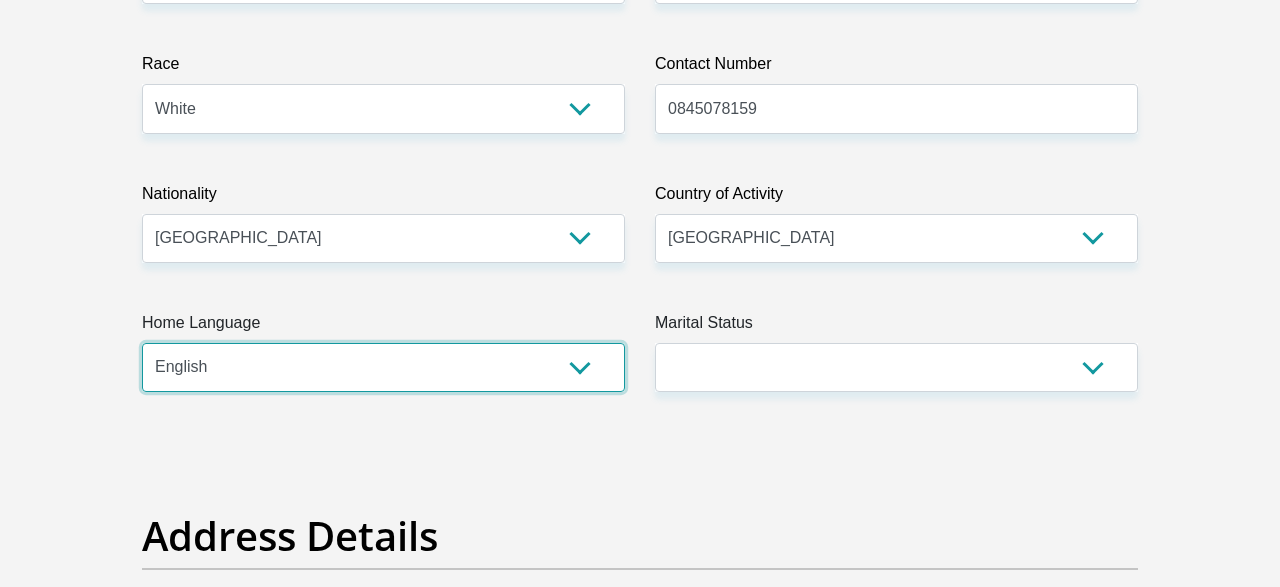 click on "English" at bounding box center (0, 0) 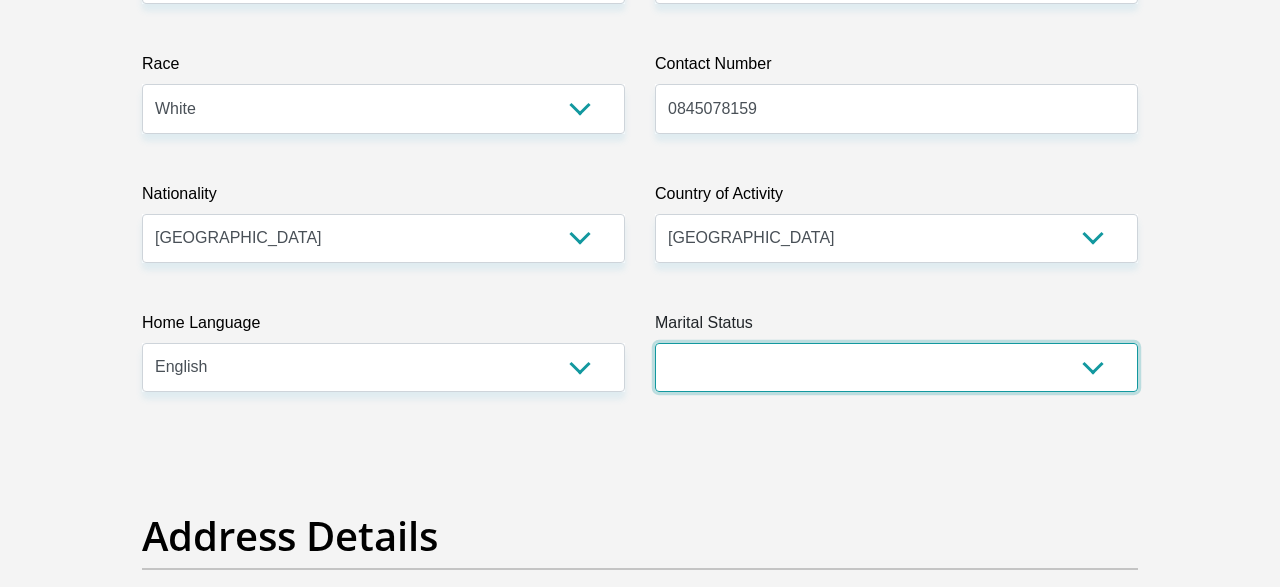 click on "Married ANC
Single
Divorced
Widowed
Married COP or Customary Law" at bounding box center [896, 367] 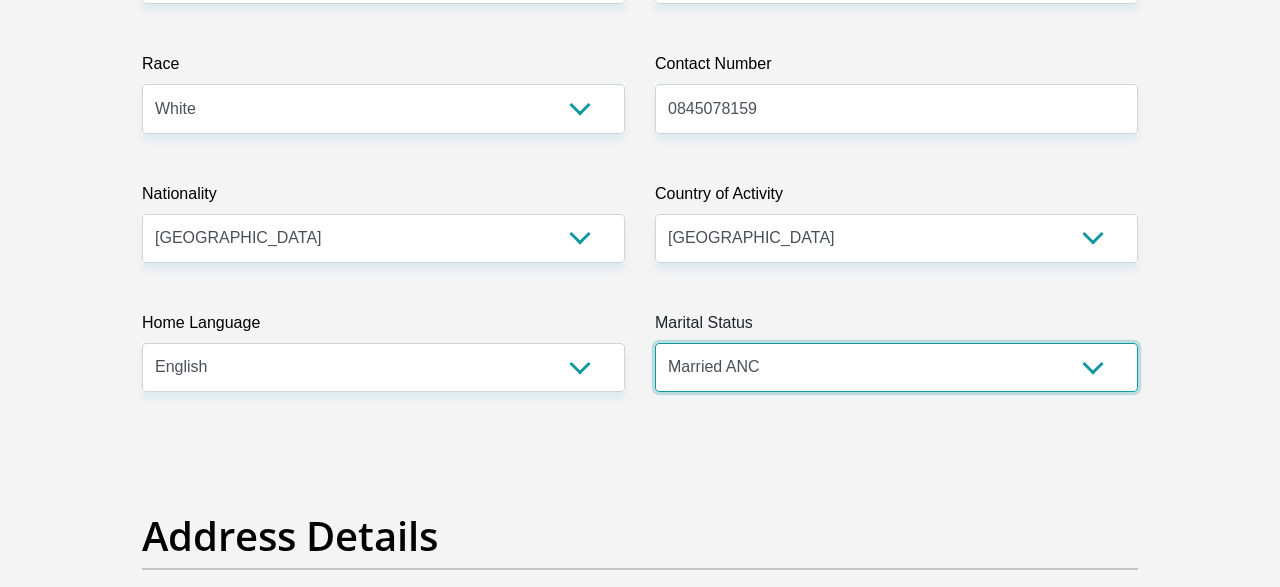 click on "Married ANC" at bounding box center [0, 0] 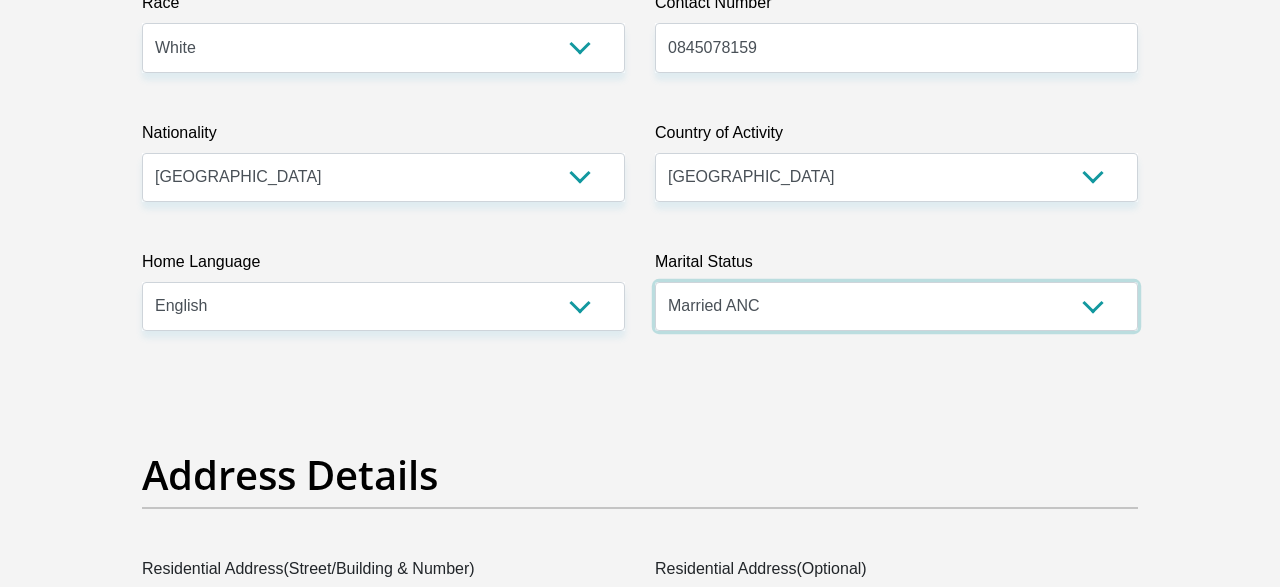 scroll, scrollTop: 832, scrollLeft: 0, axis: vertical 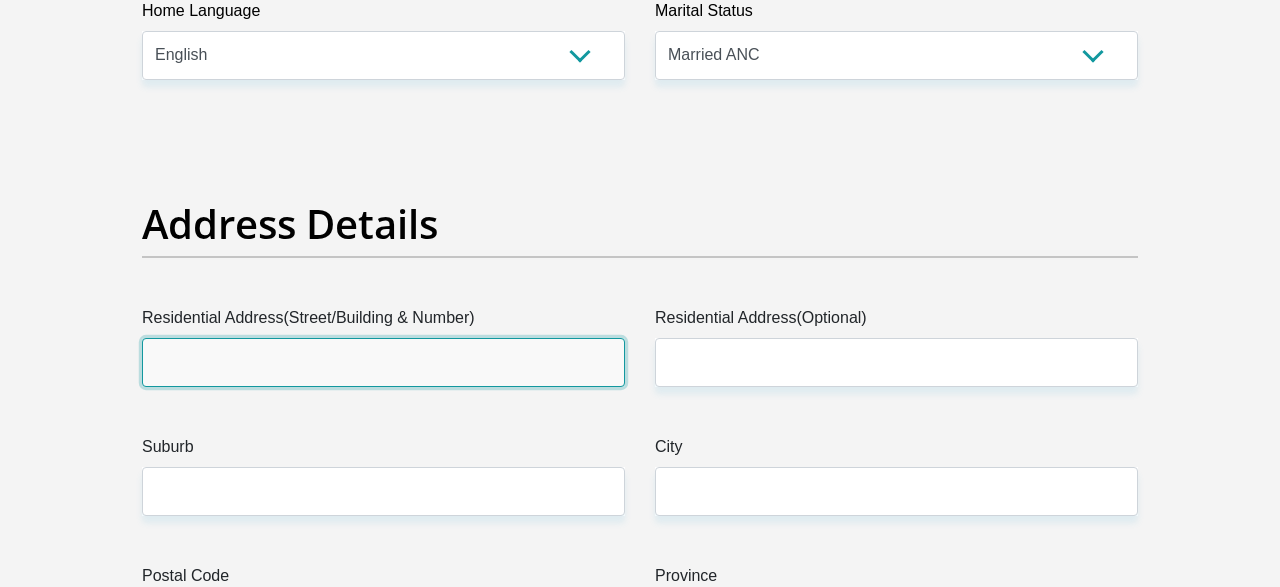 click on "Residential Address(Street/Building & Number)" at bounding box center [383, 362] 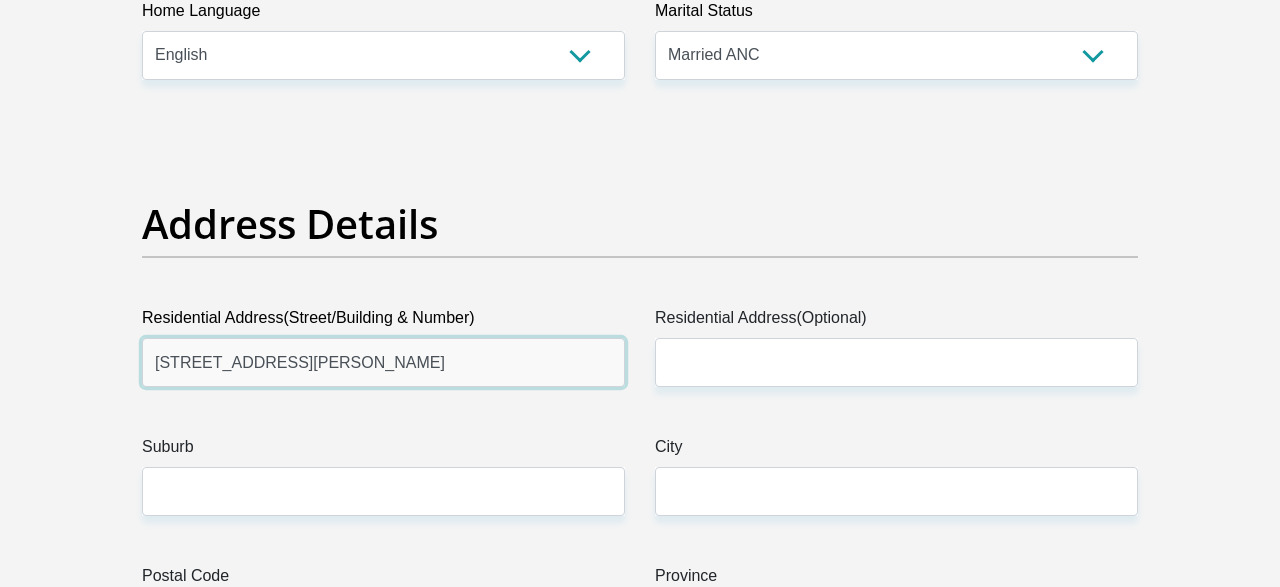 type on "[STREET_ADDRESS][PERSON_NAME]" 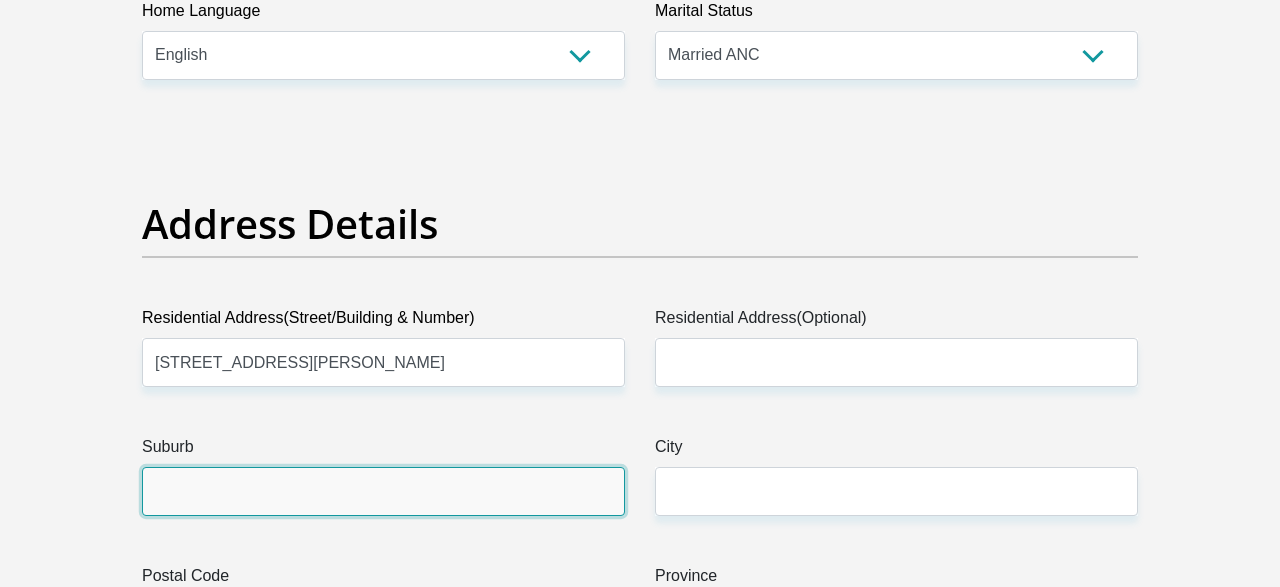 click on "Suburb" at bounding box center [383, 491] 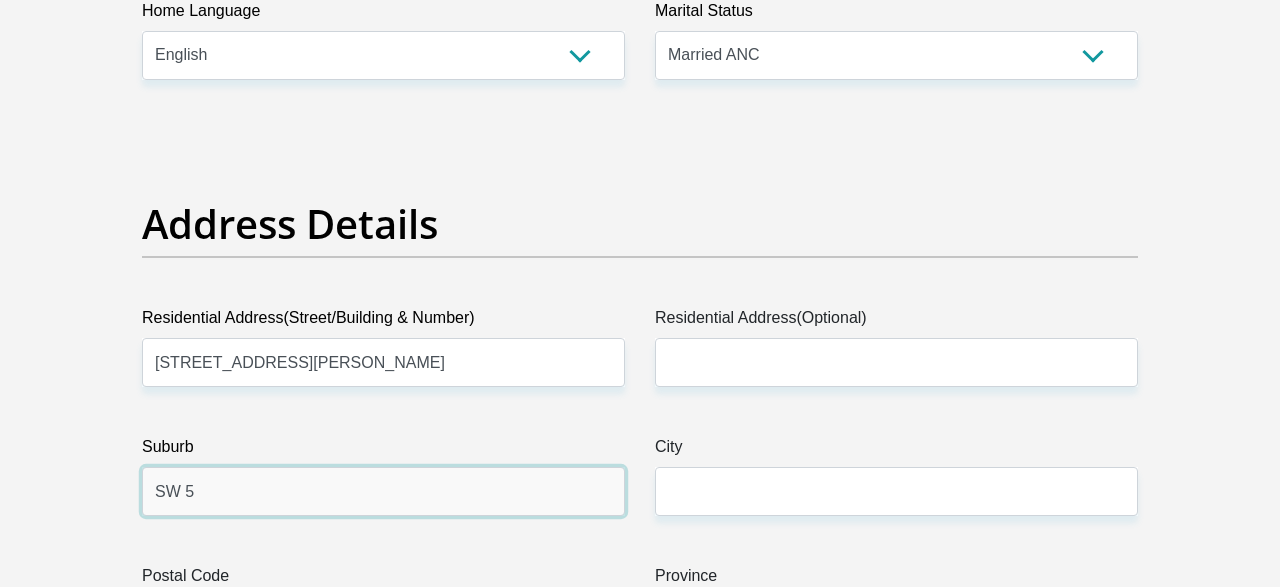 type on "SW 5" 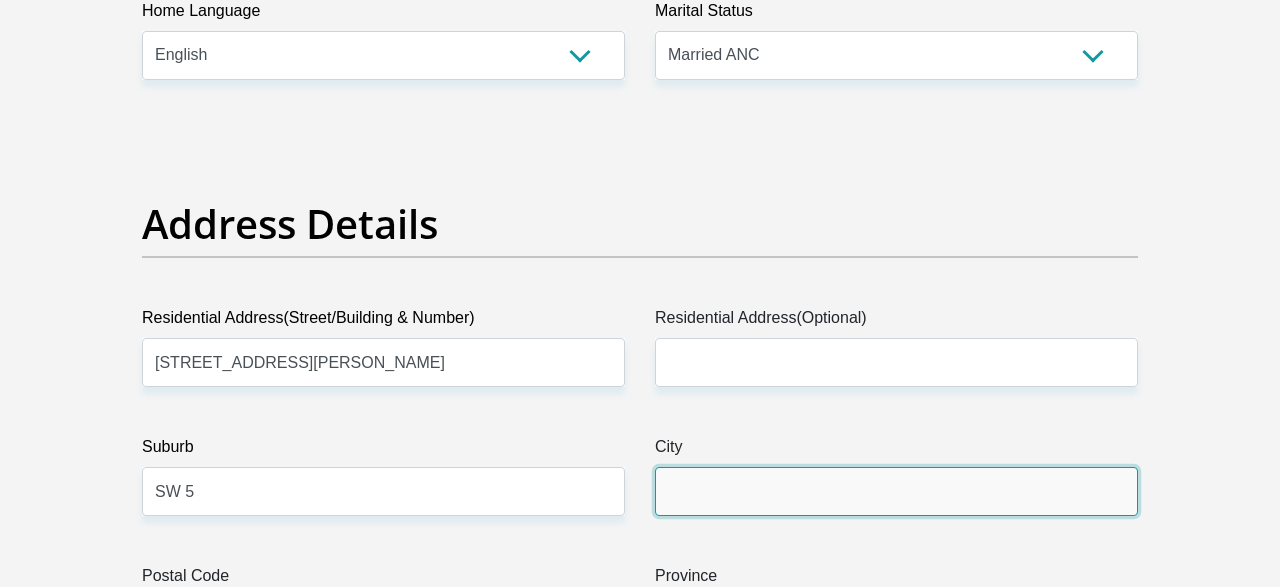 click on "City" at bounding box center [896, 491] 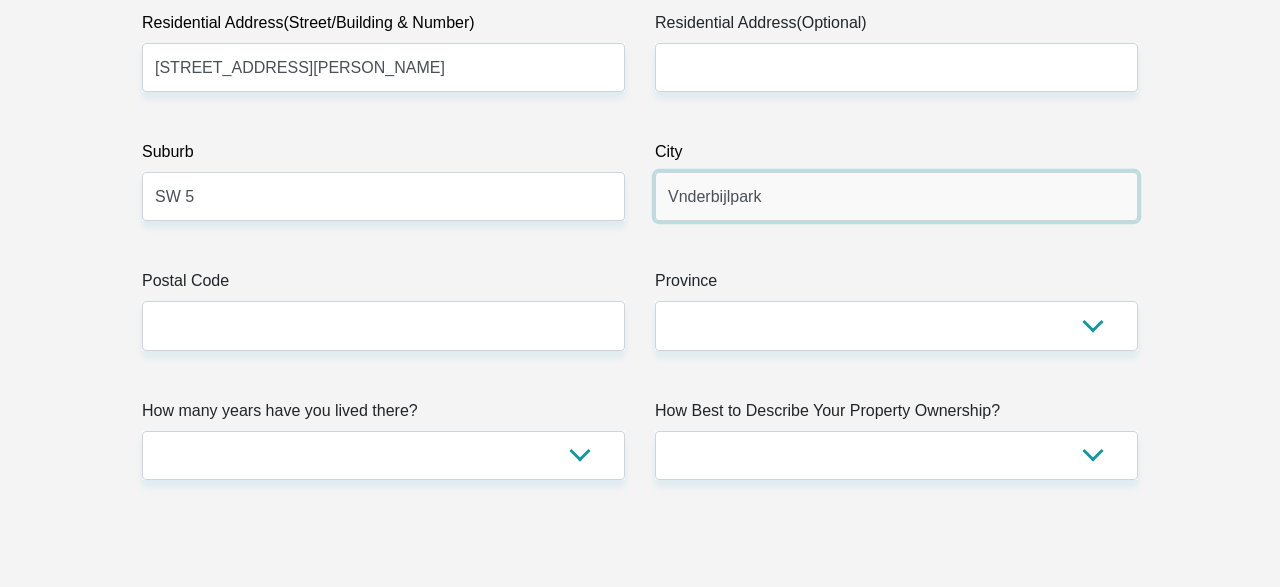 scroll, scrollTop: 1144, scrollLeft: 0, axis: vertical 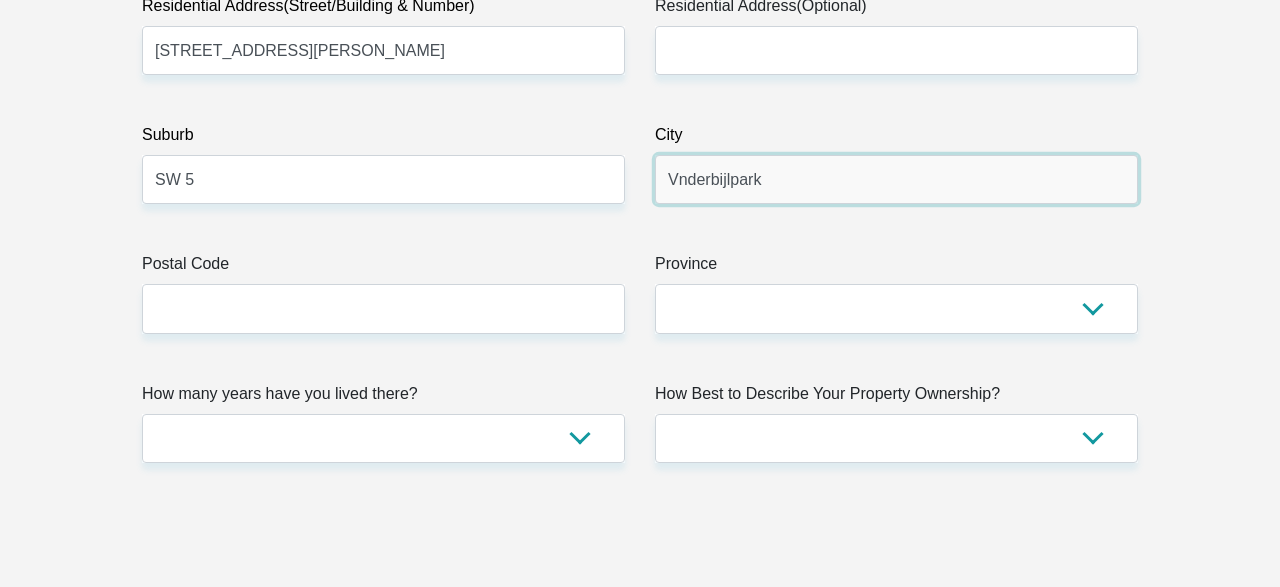 type on "Vnderbijlpark" 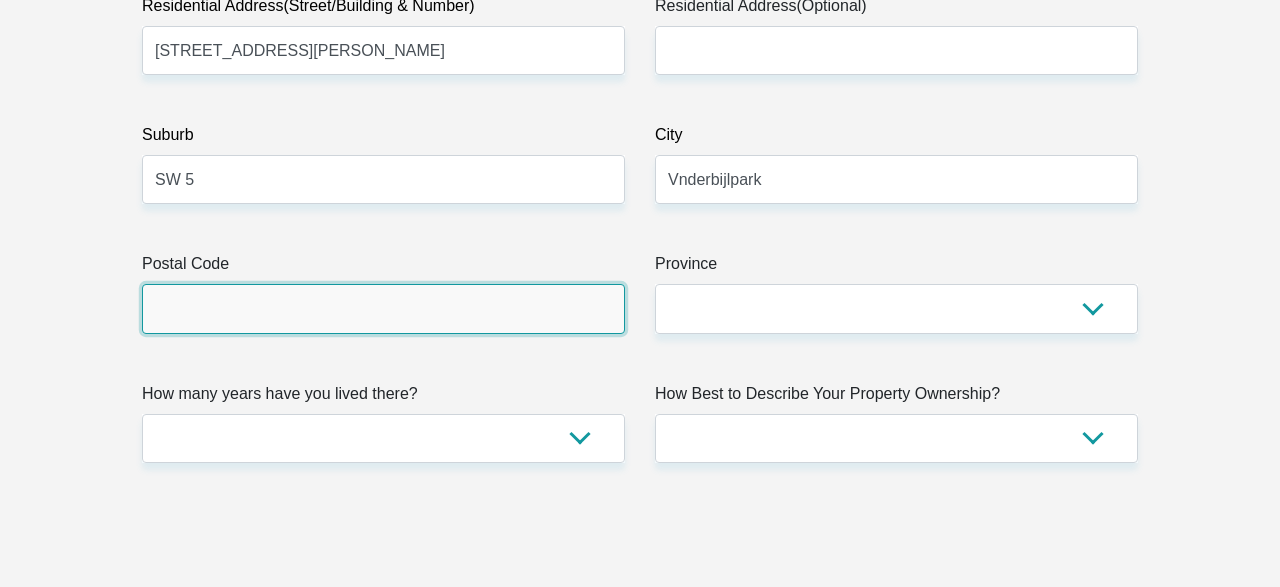 click on "Postal Code" at bounding box center [383, 308] 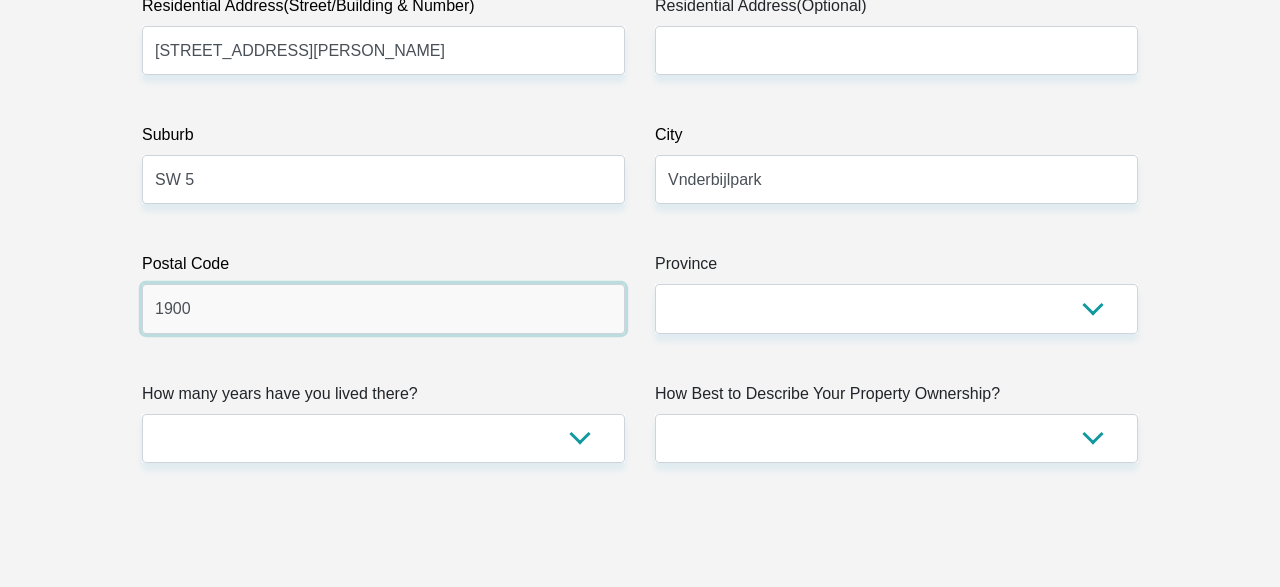 type on "1900" 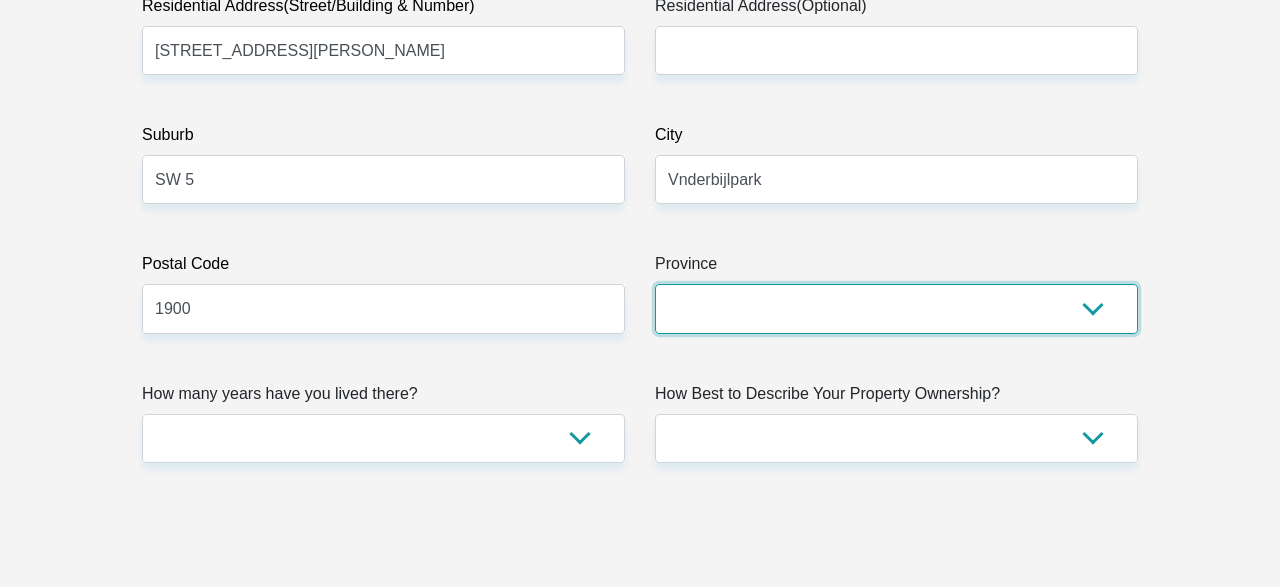 click on "Eastern Cape
Free State
[GEOGRAPHIC_DATA]
[GEOGRAPHIC_DATA][DATE]
[GEOGRAPHIC_DATA]
[GEOGRAPHIC_DATA]
[GEOGRAPHIC_DATA]
[GEOGRAPHIC_DATA]" at bounding box center (896, 308) 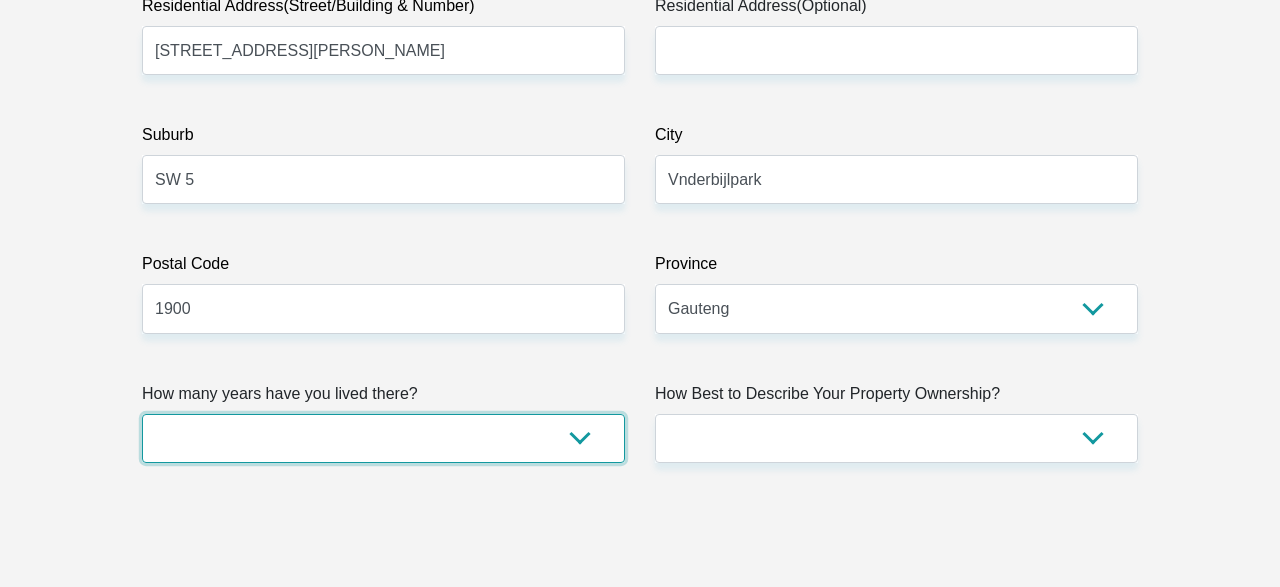 click on "less than 1 year
1-3 years
3-5 years
5+ years" at bounding box center [383, 438] 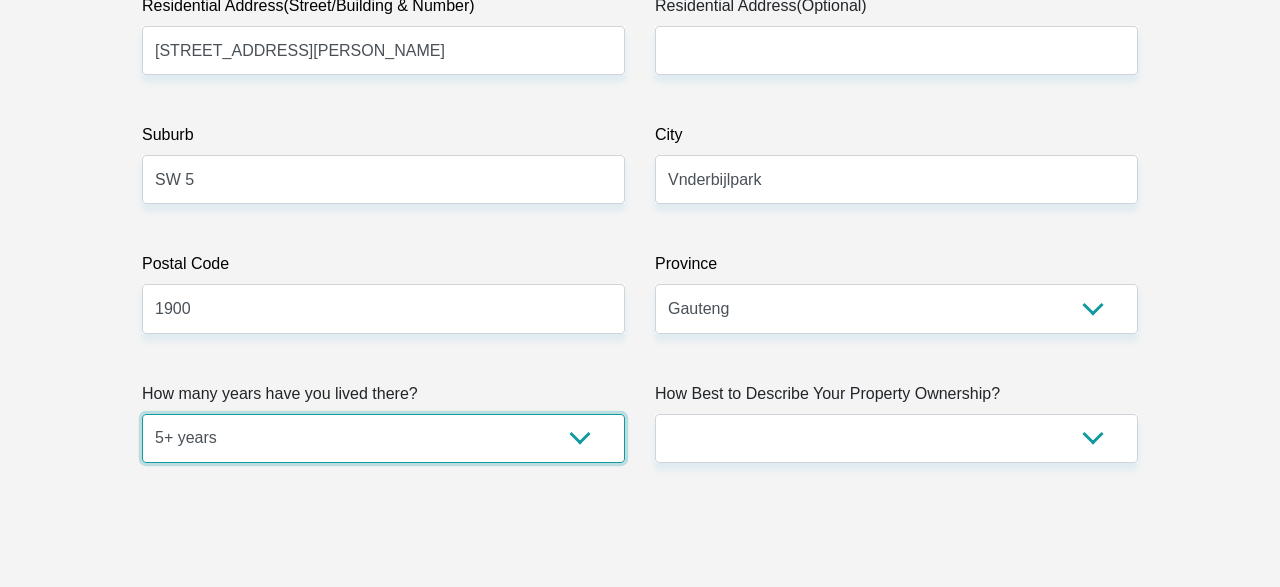 click on "5+ years" at bounding box center (0, 0) 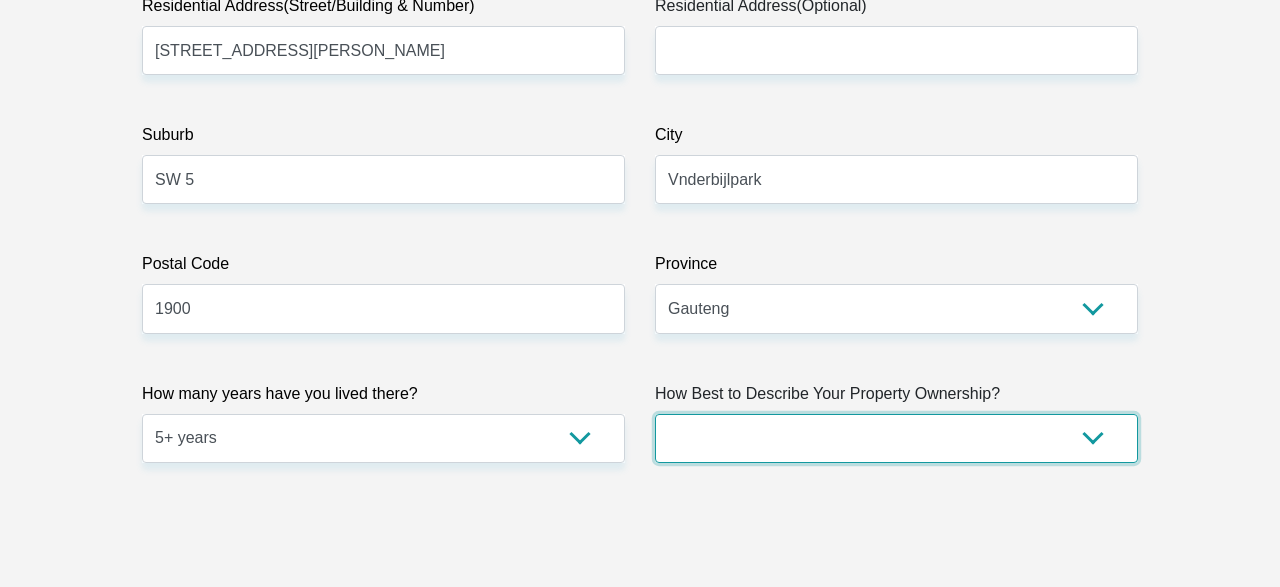 click on "Owned
Rented
Family Owned
Company Dwelling" at bounding box center (896, 438) 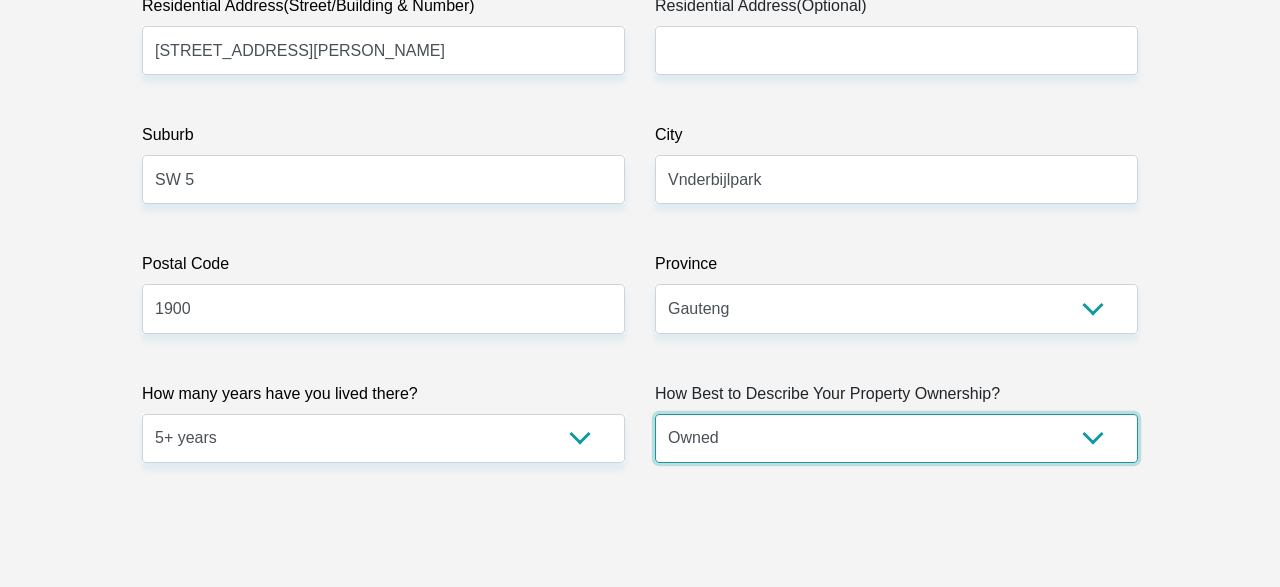 click on "Owned" at bounding box center [0, 0] 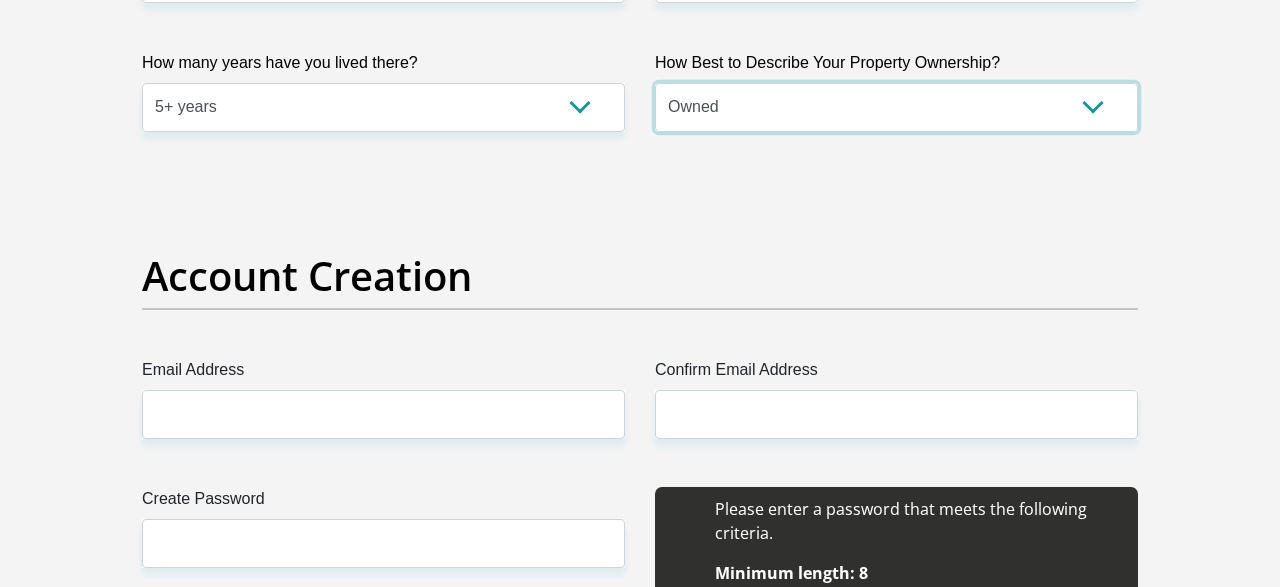 scroll, scrollTop: 1560, scrollLeft: 0, axis: vertical 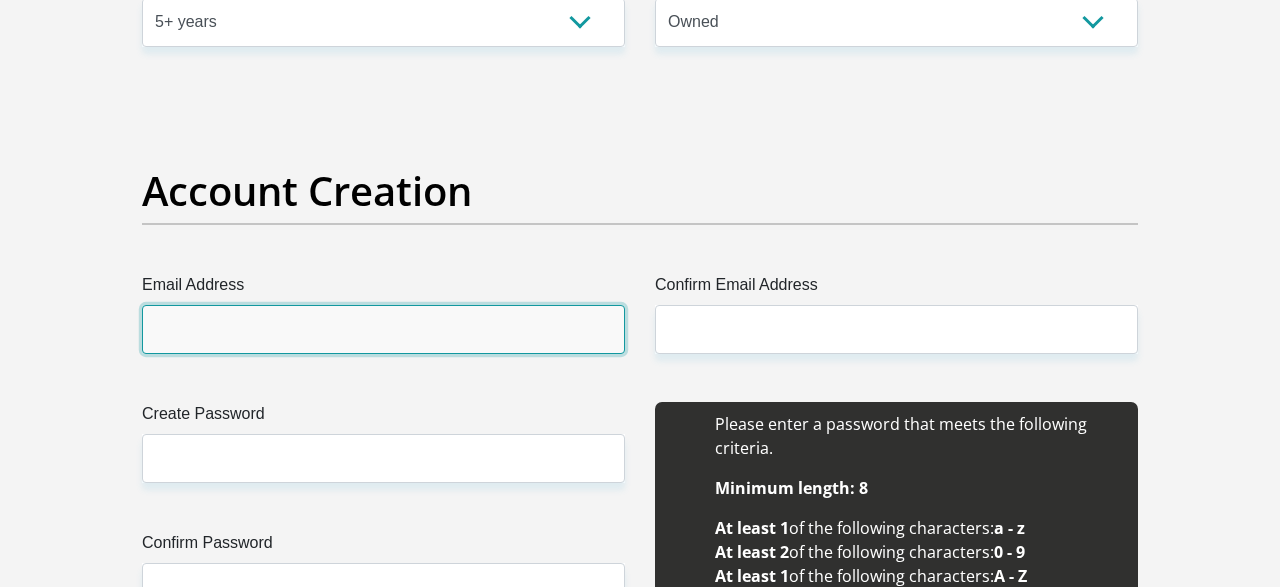 click on "Email Address" at bounding box center (383, 329) 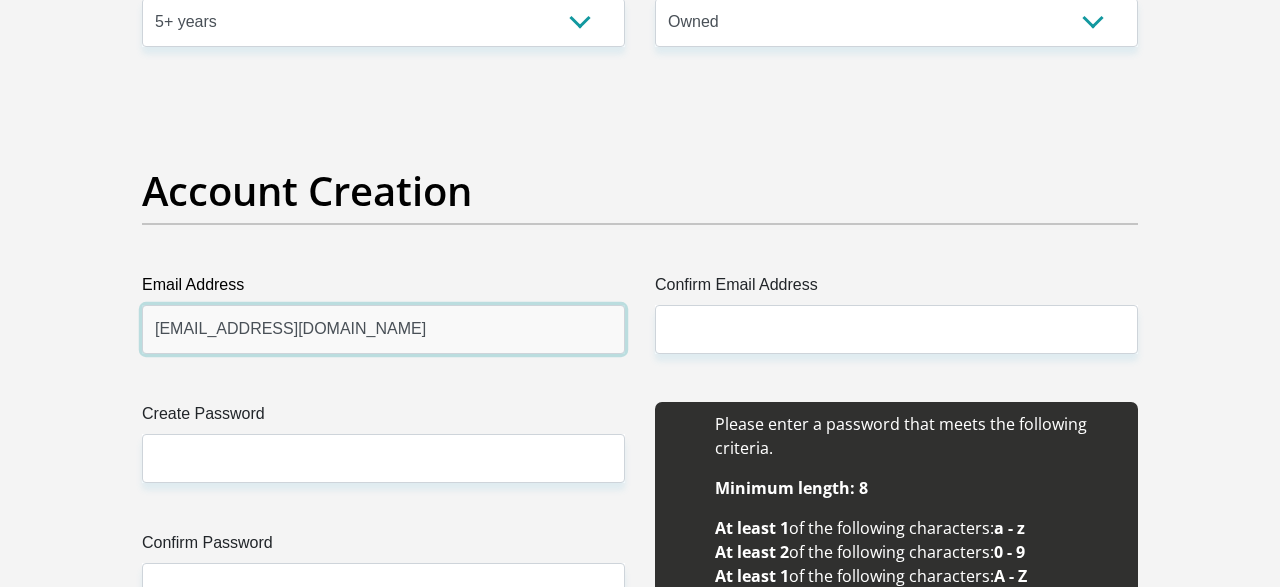type on "[EMAIL_ADDRESS][DOMAIN_NAME]" 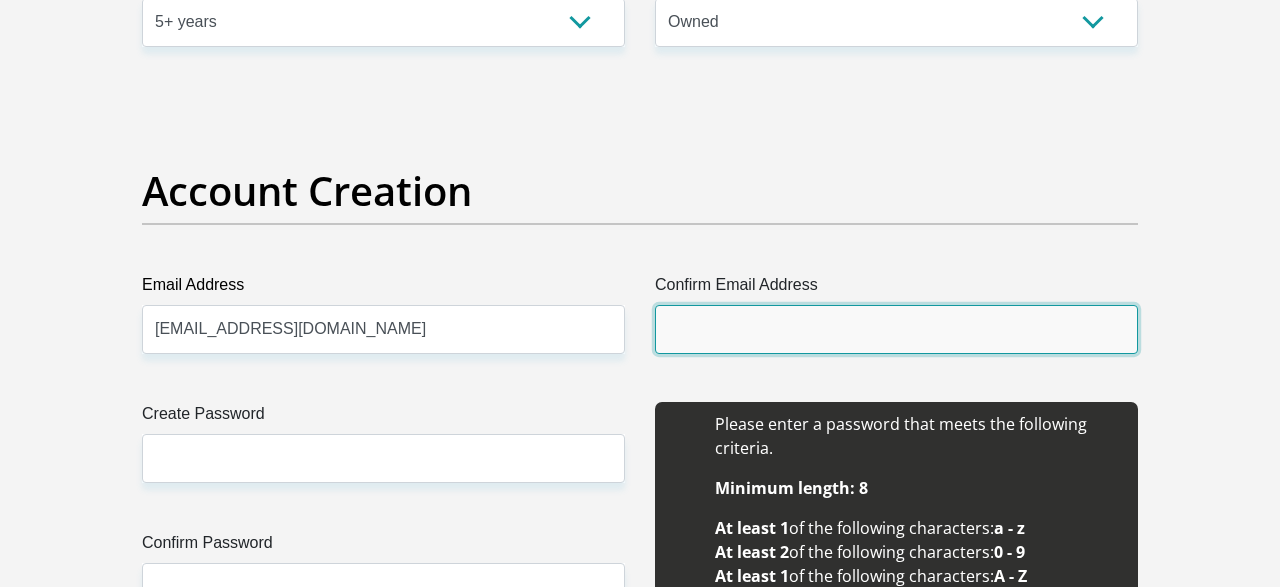 click on "Confirm Email Address" at bounding box center [896, 329] 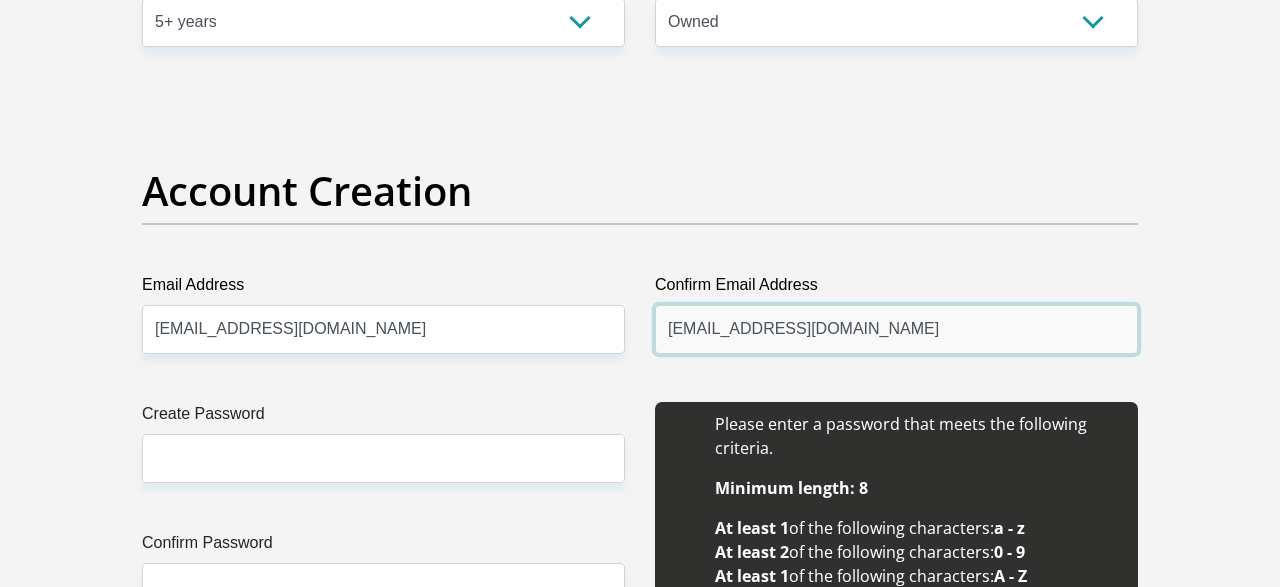 type on "[EMAIL_ADDRESS][DOMAIN_NAME]" 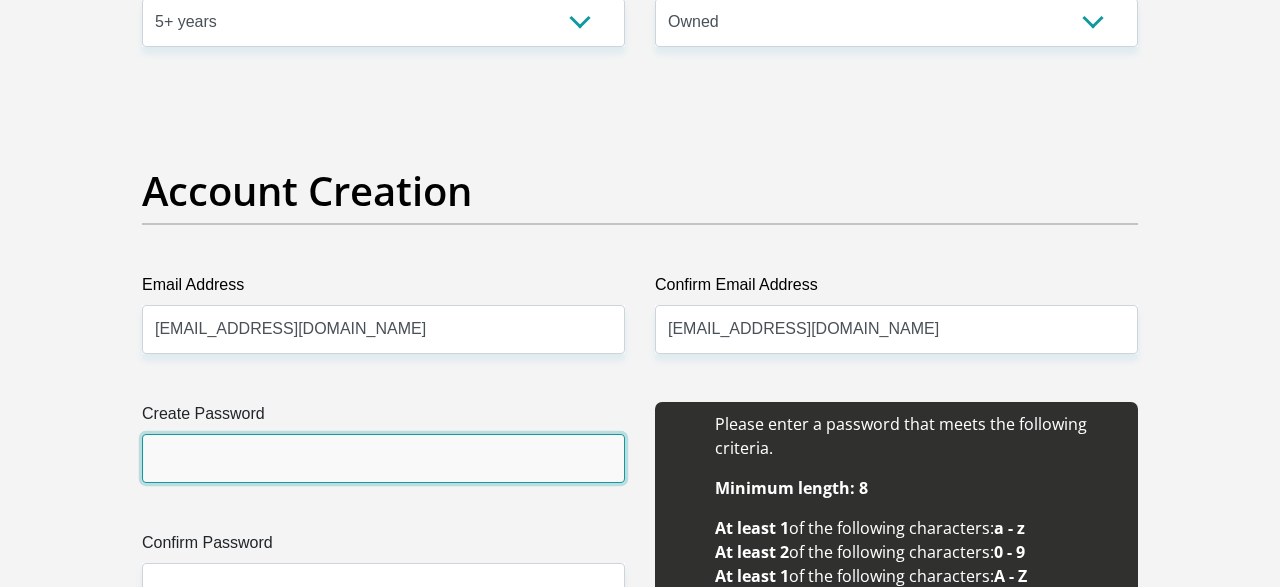 click on "Create Password" at bounding box center (383, 458) 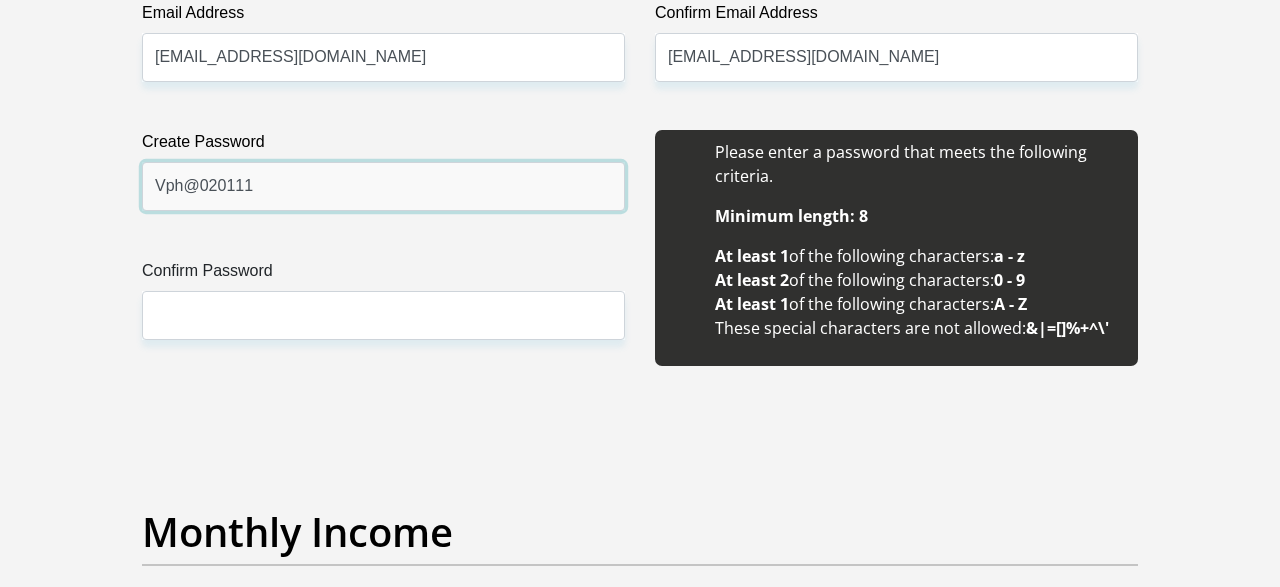 scroll, scrollTop: 1872, scrollLeft: 0, axis: vertical 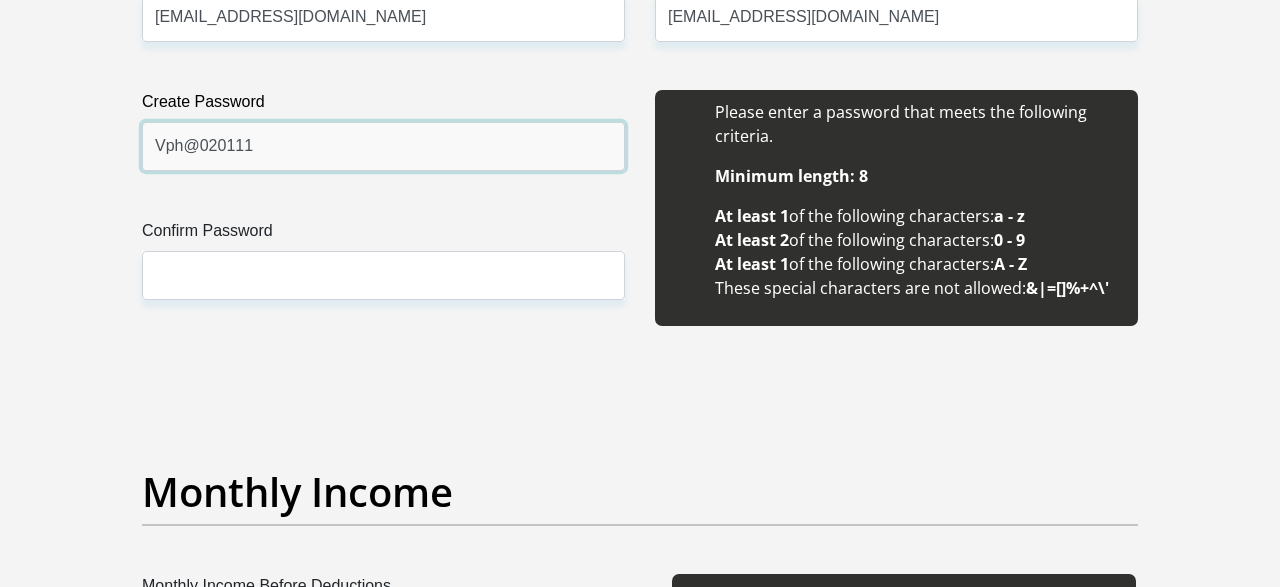 type on "Vph@020111" 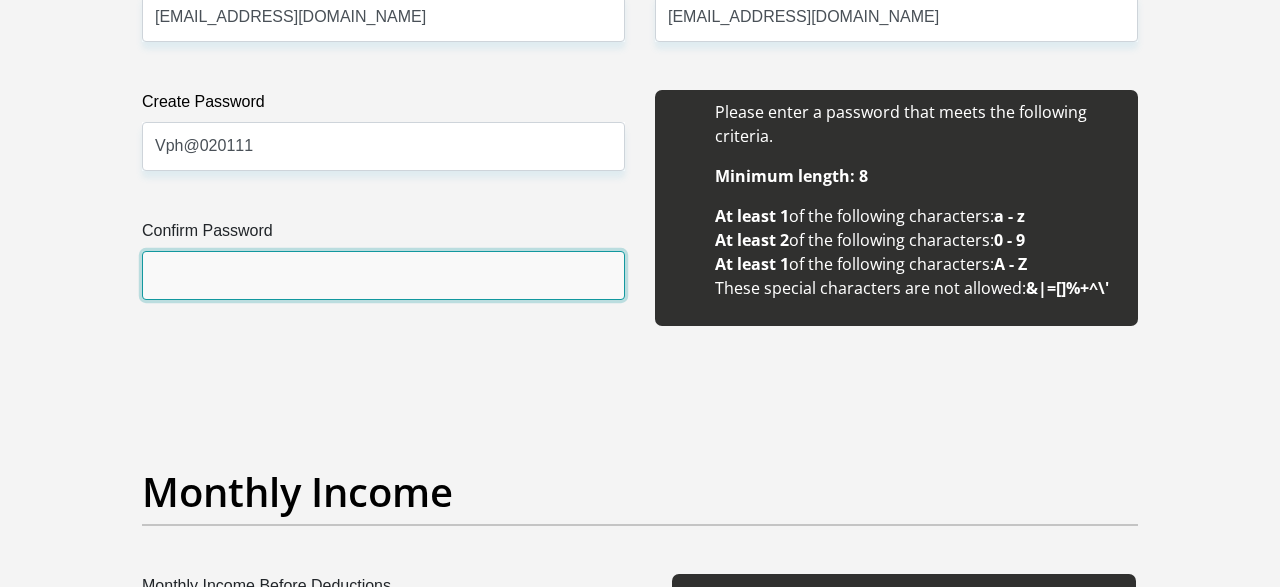 click on "Confirm Password" at bounding box center (383, 275) 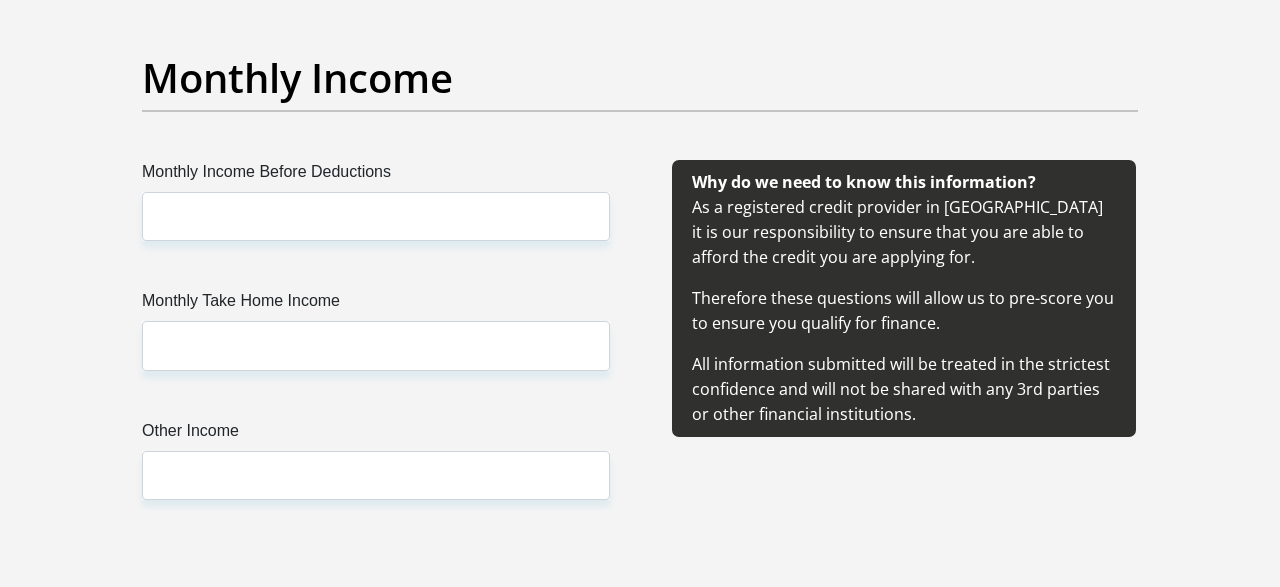 scroll, scrollTop: 2288, scrollLeft: 0, axis: vertical 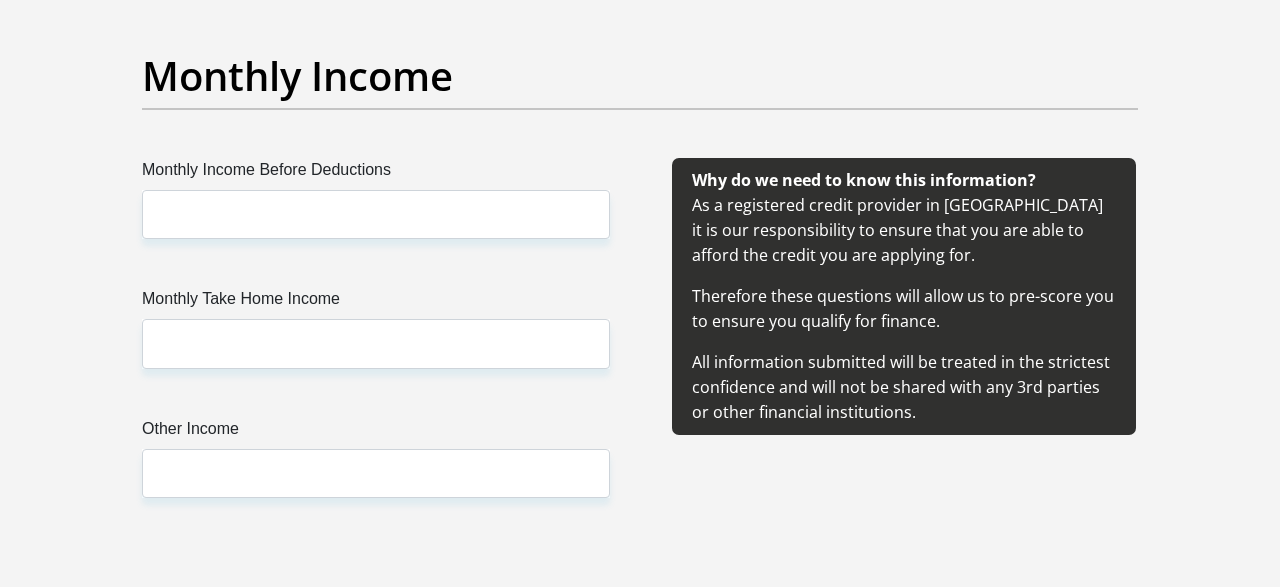 type on "Vph@020111" 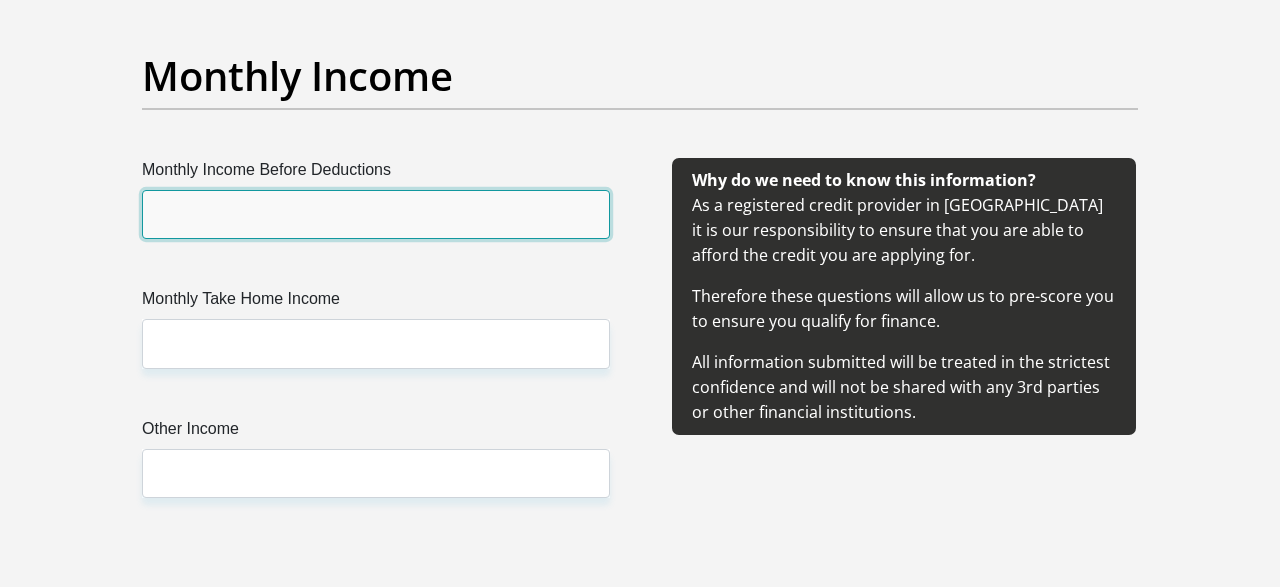 click on "Monthly Income Before Deductions" at bounding box center [376, 214] 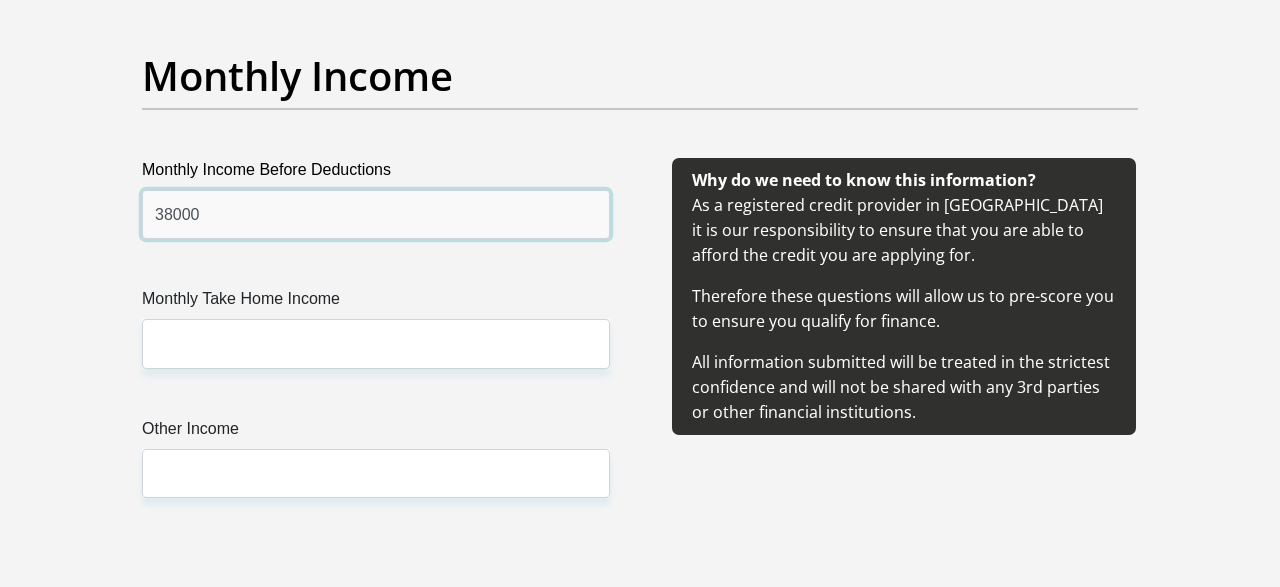 type on "38000" 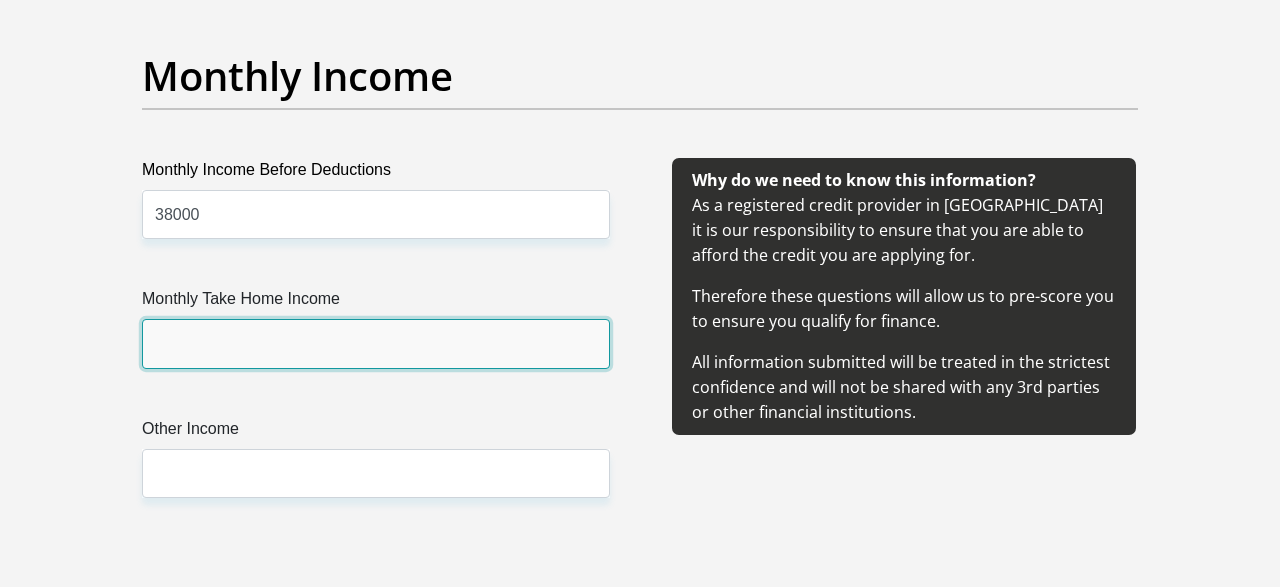 click on "Monthly Take Home Income" at bounding box center [376, 343] 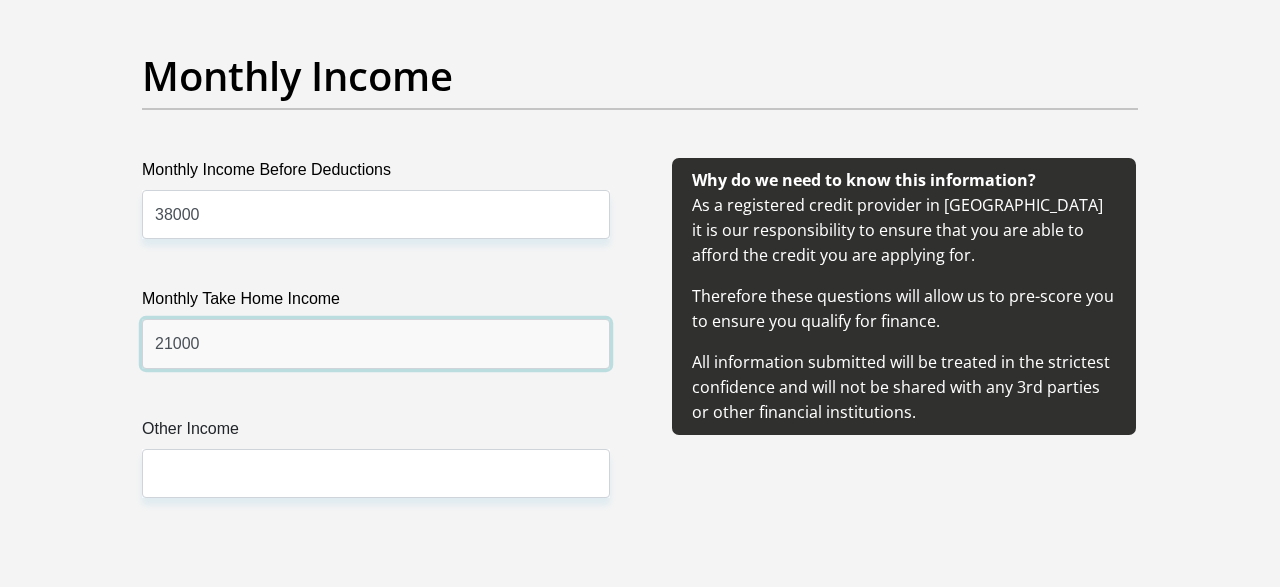 type on "21000" 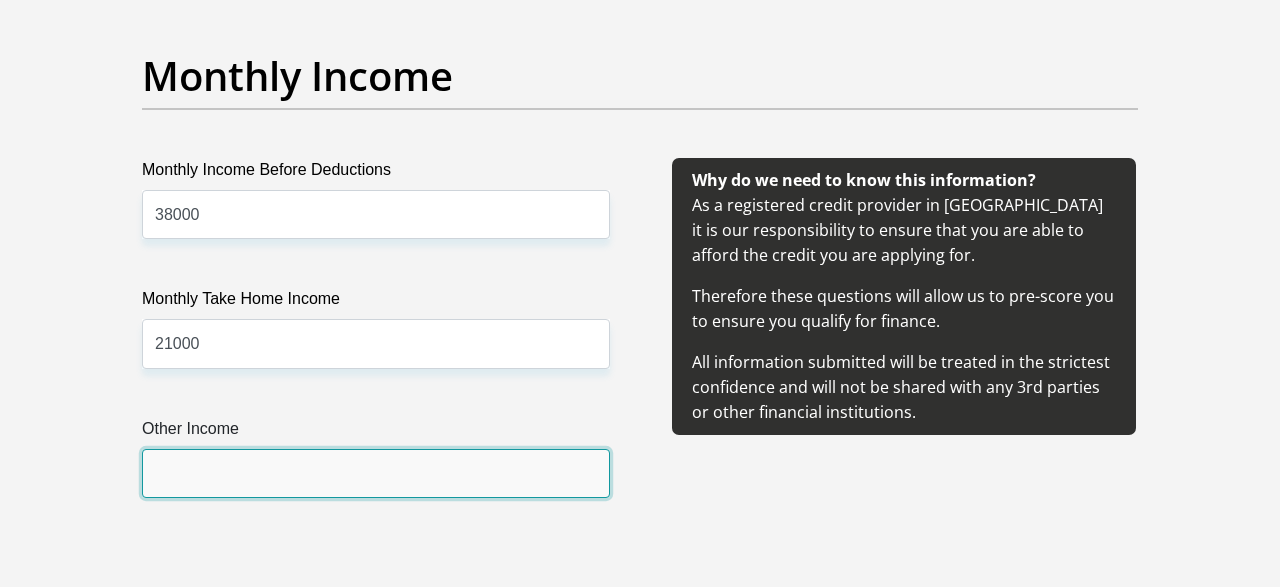 click on "Other Income" at bounding box center [376, 473] 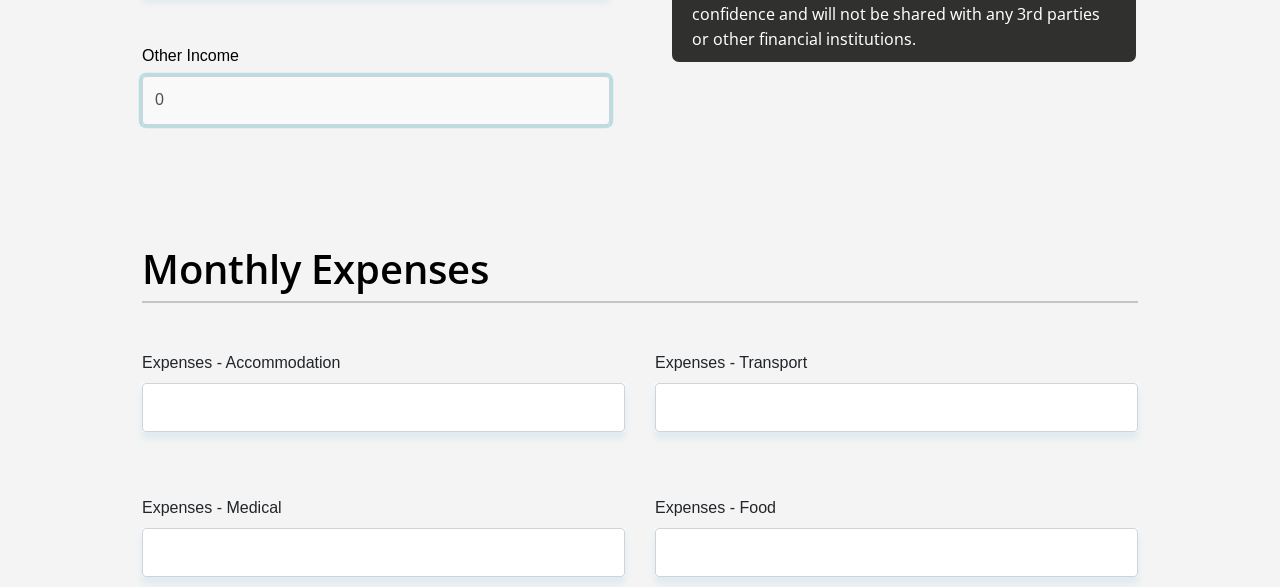 scroll, scrollTop: 2704, scrollLeft: 0, axis: vertical 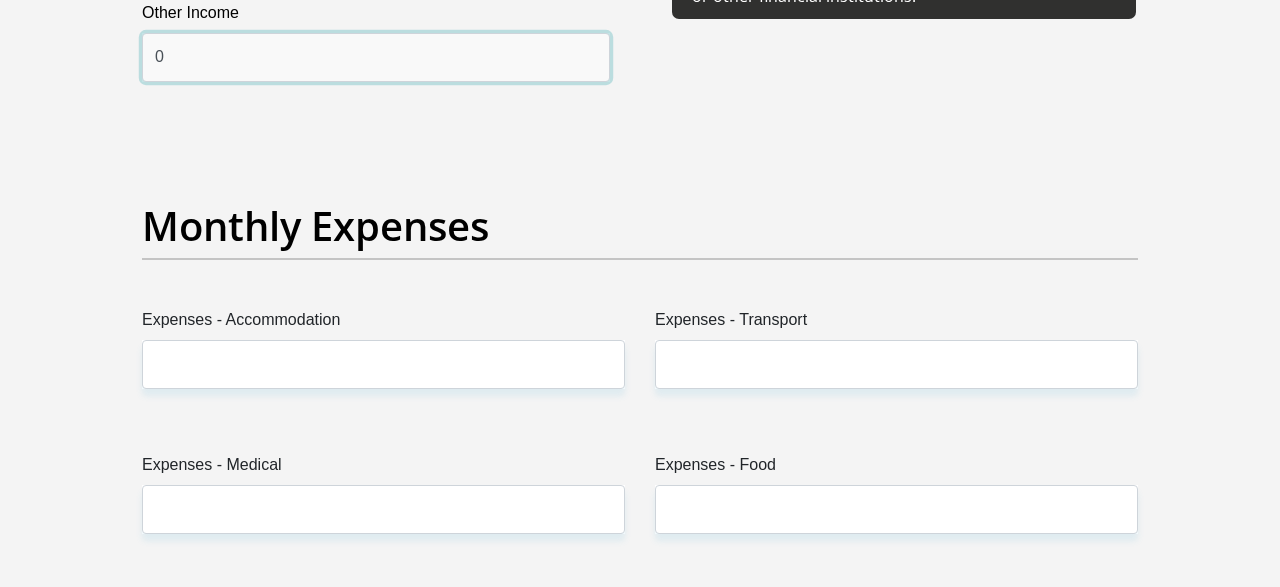 type on "0" 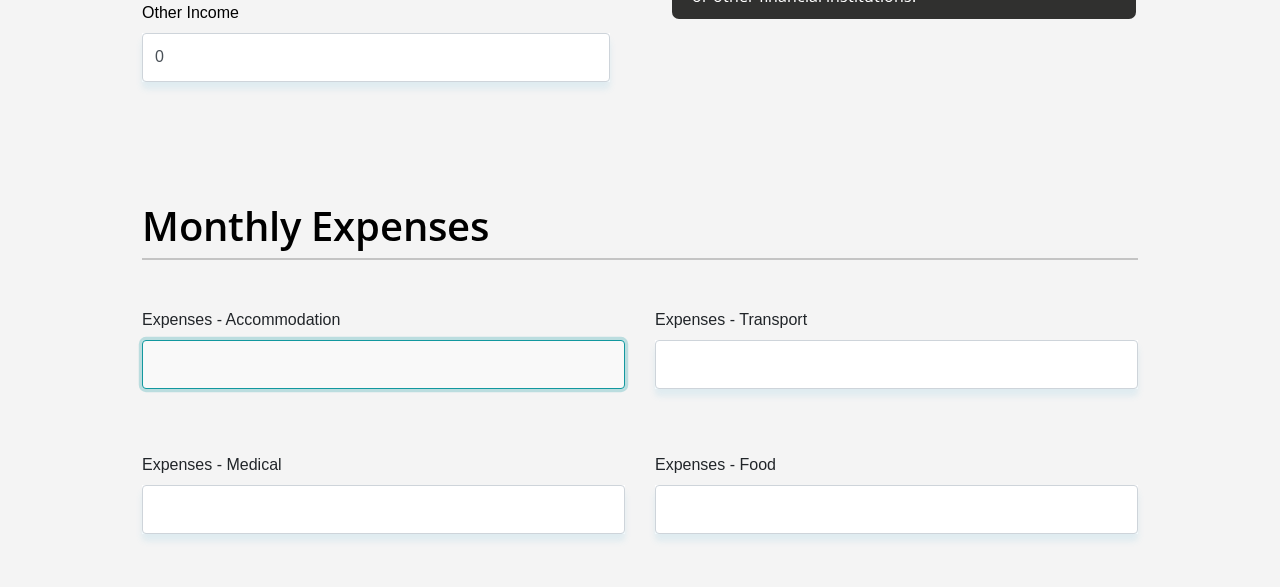 click on "Expenses - Accommodation" at bounding box center [383, 364] 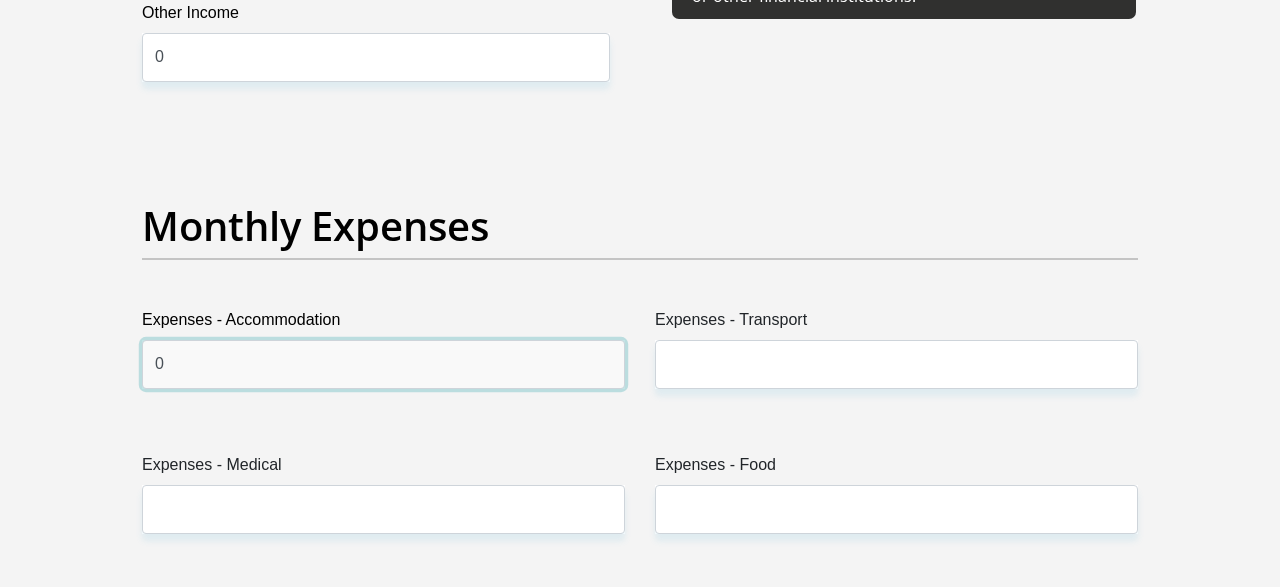 type on "0" 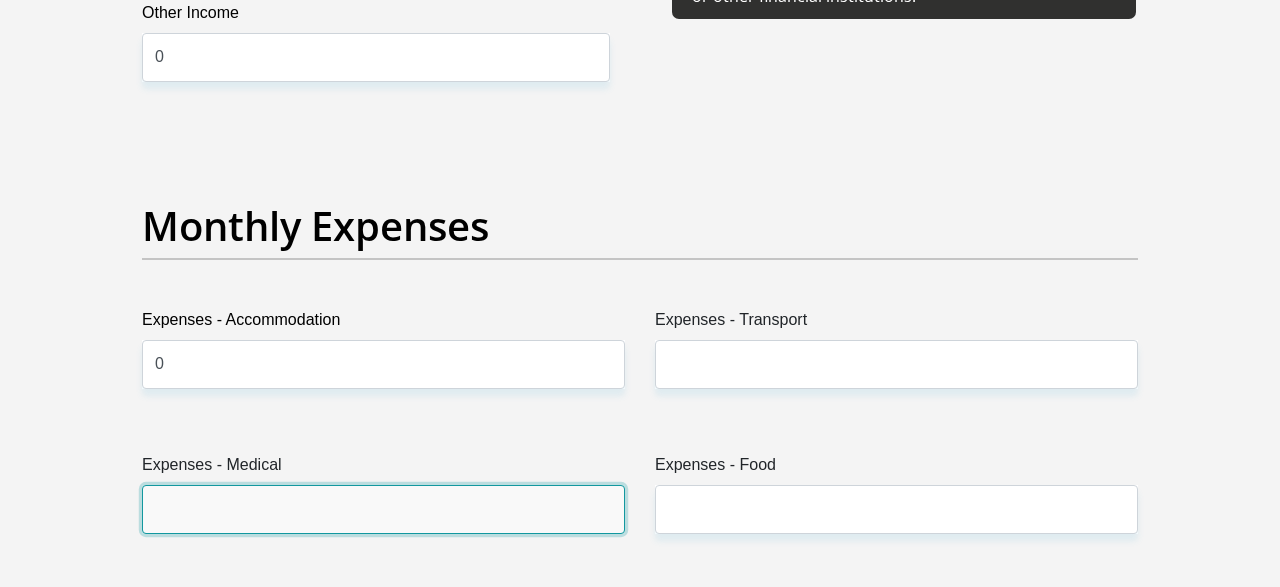 click on "Expenses - Medical" at bounding box center (383, 509) 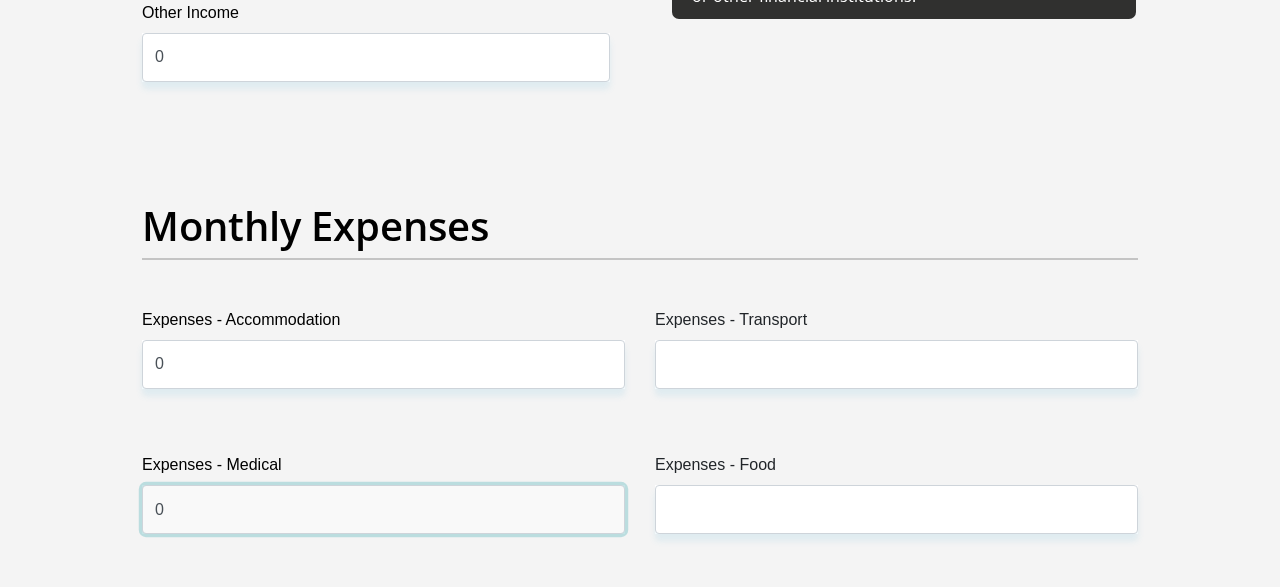 type on "0" 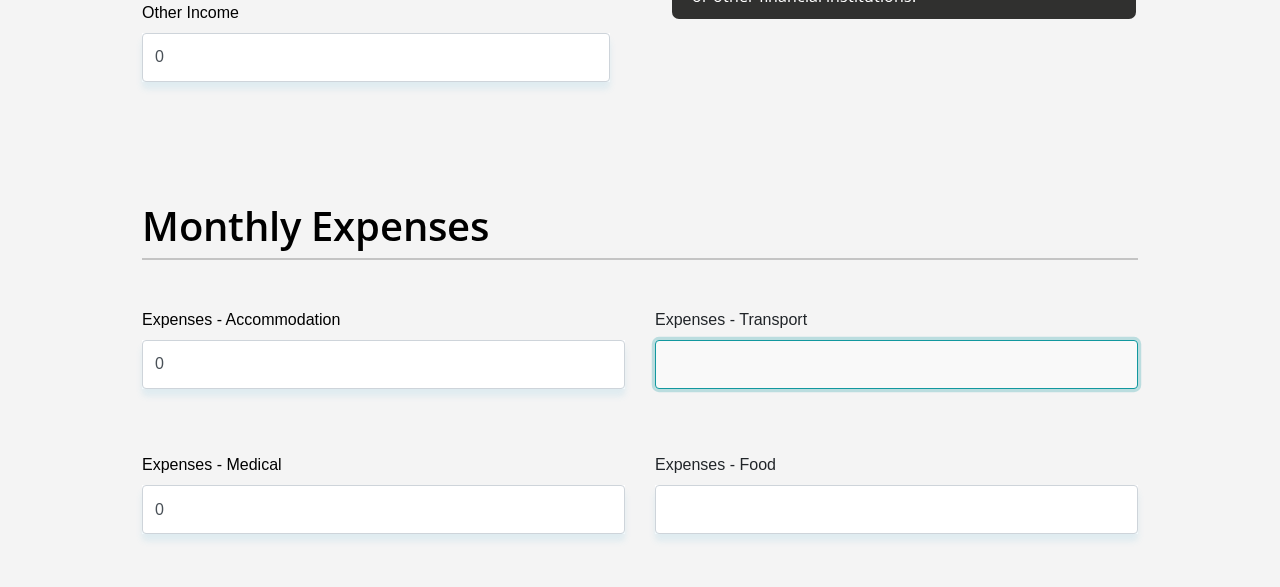 click on "Expenses - Transport" at bounding box center [896, 364] 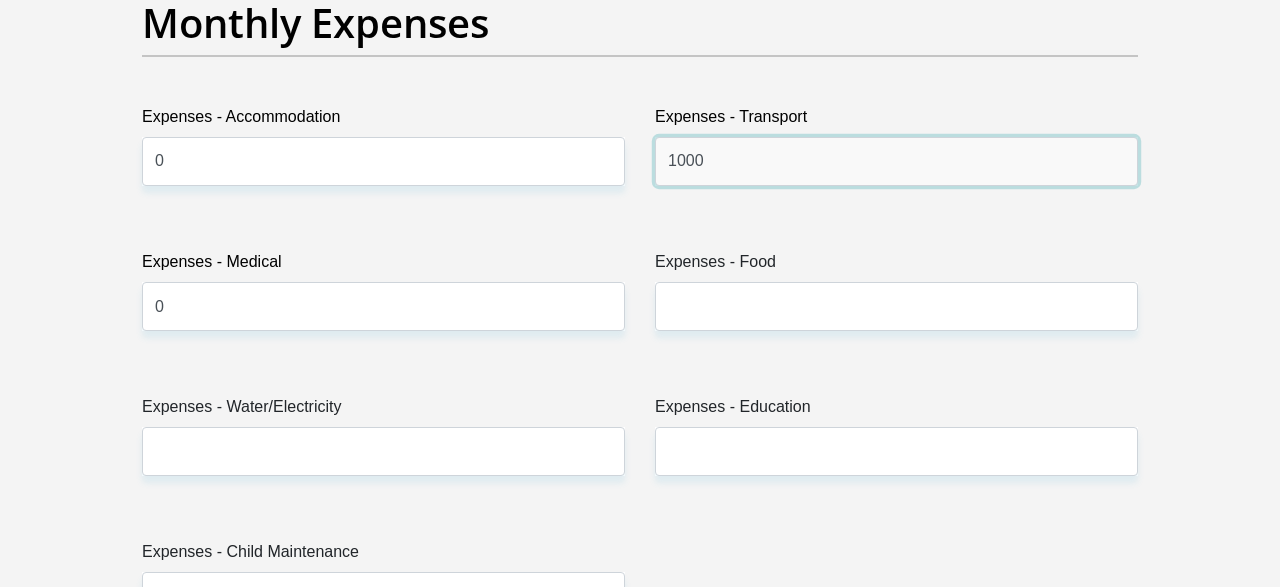 scroll, scrollTop: 2912, scrollLeft: 0, axis: vertical 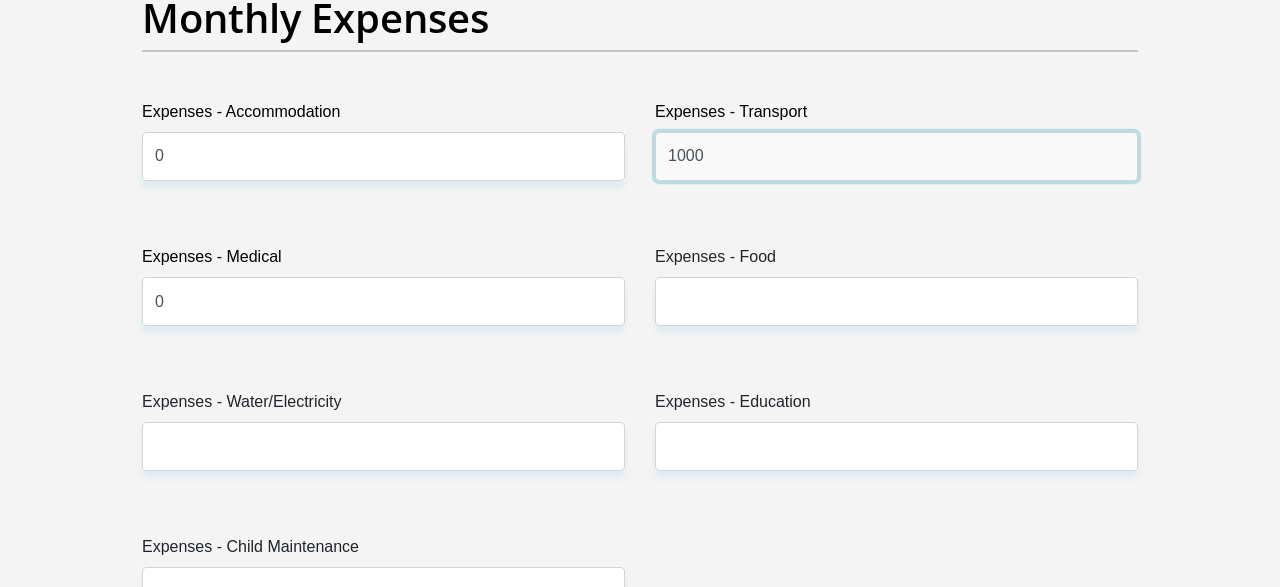 type on "1000" 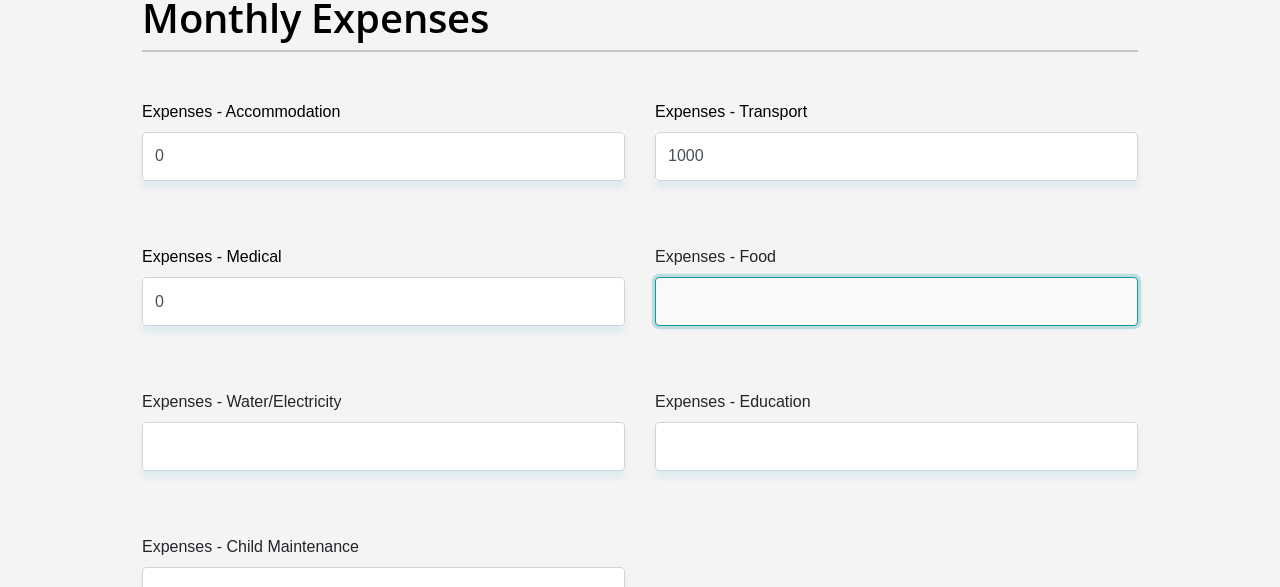 click on "Expenses - Food" at bounding box center (896, 301) 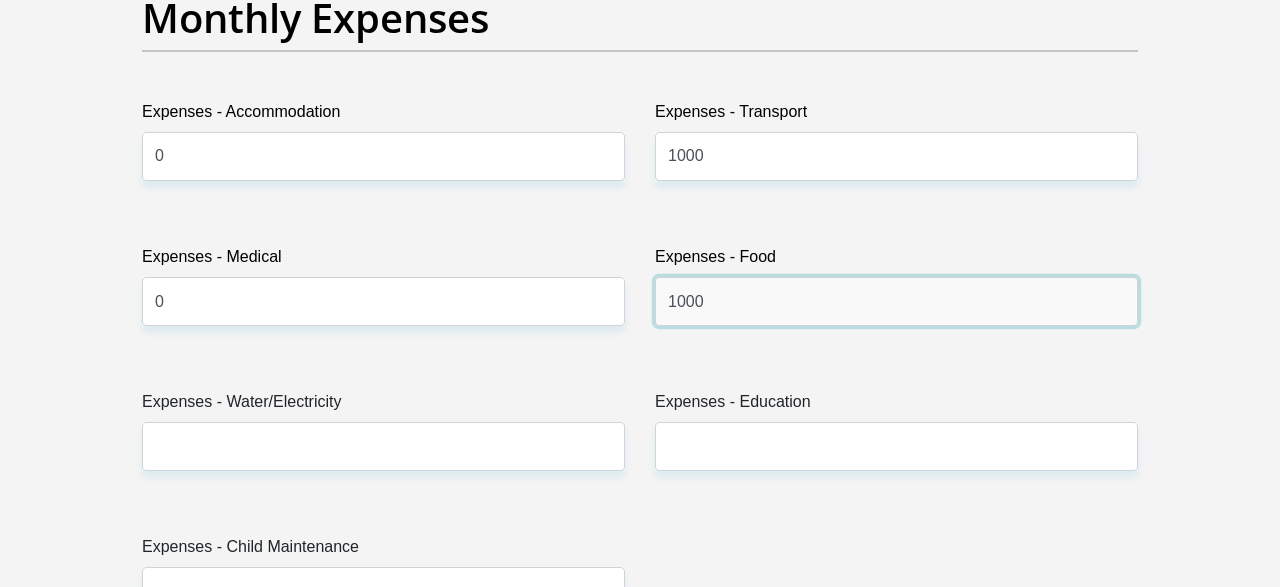 type on "1000" 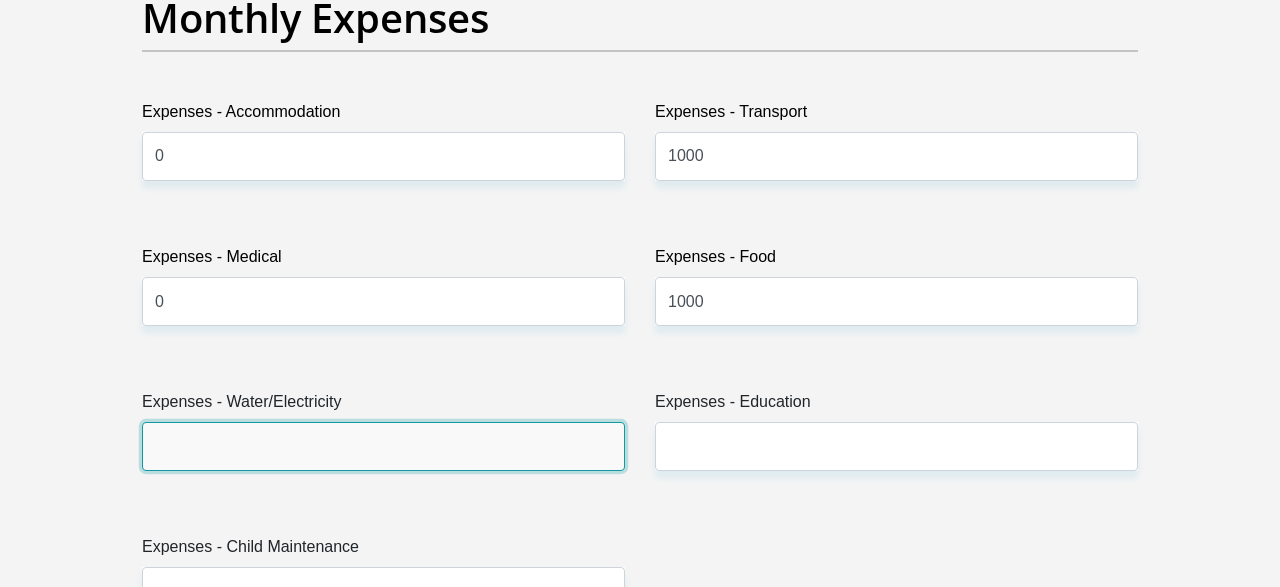 click on "Expenses - Water/Electricity" at bounding box center (383, 446) 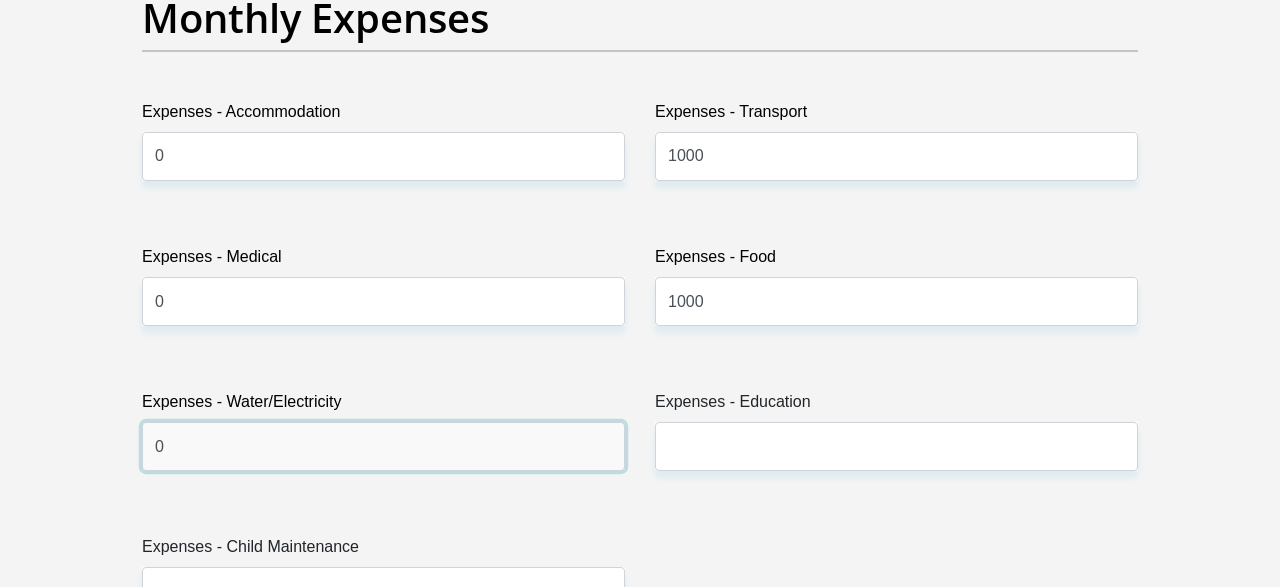 type on "0" 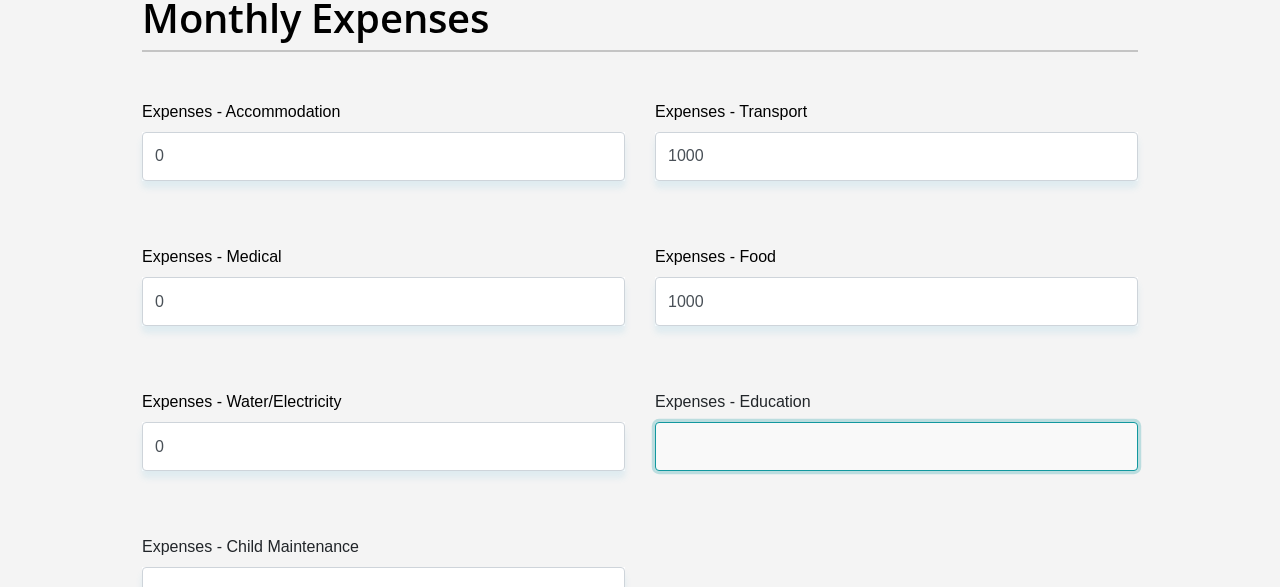 click on "Expenses - Education" at bounding box center (896, 446) 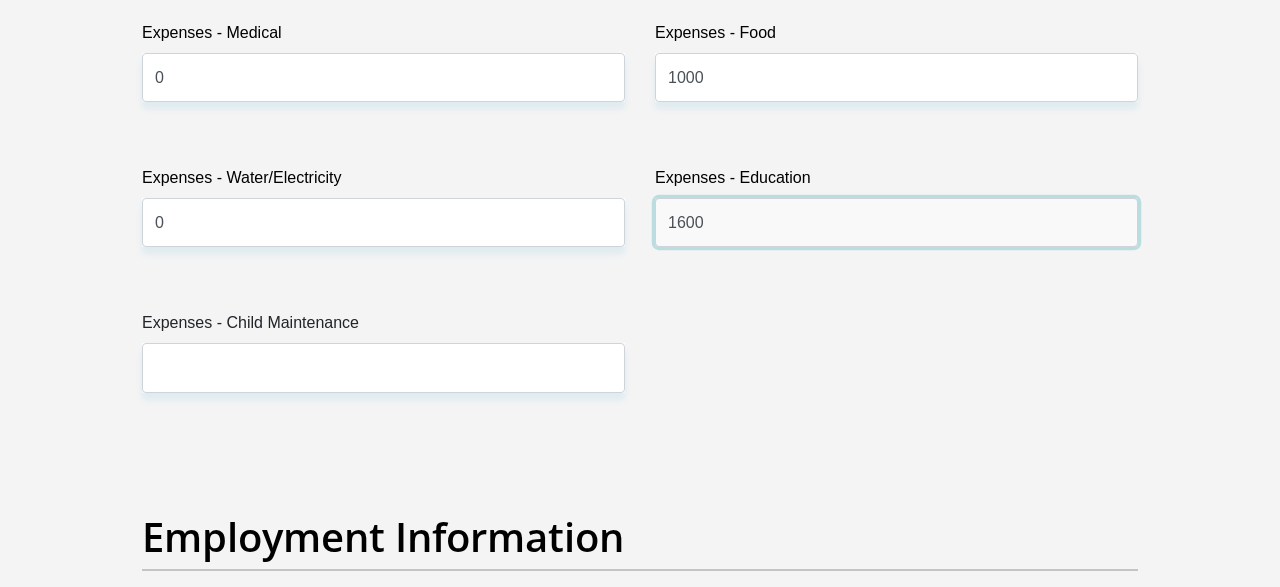 scroll, scrollTop: 3224, scrollLeft: 0, axis: vertical 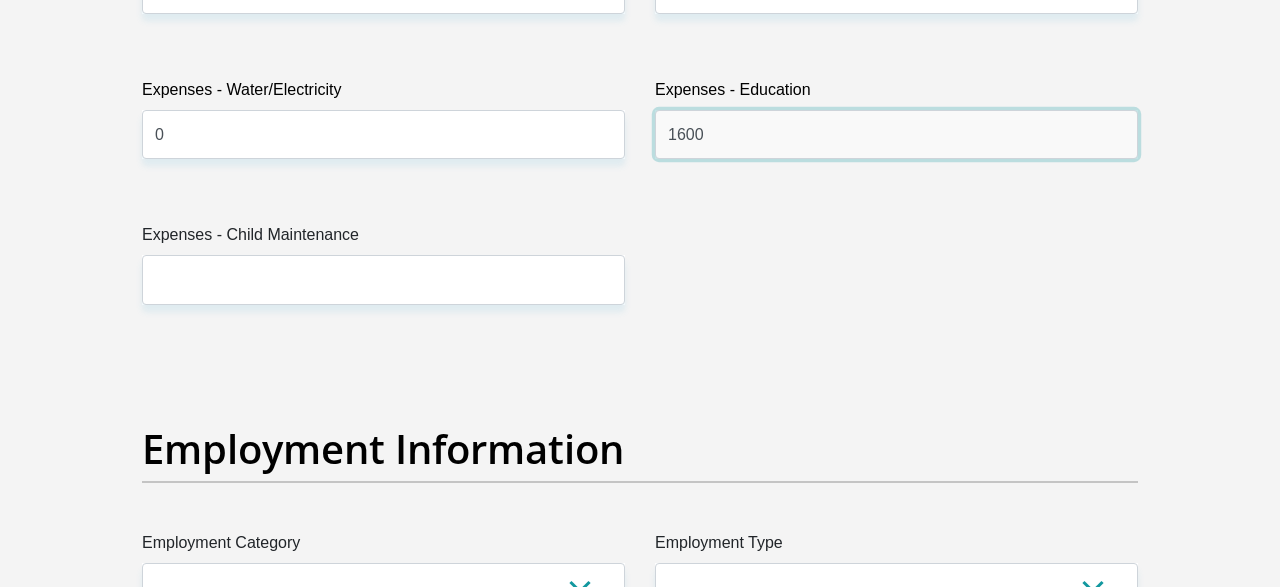 type on "1600" 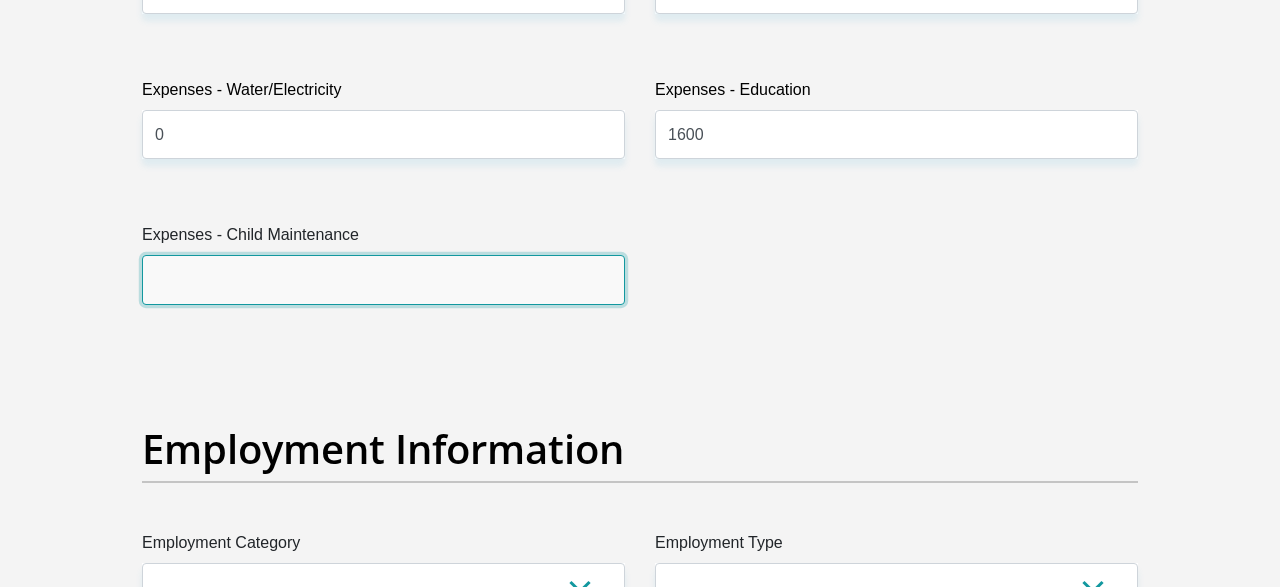 click on "Expenses - Child Maintenance" at bounding box center [383, 279] 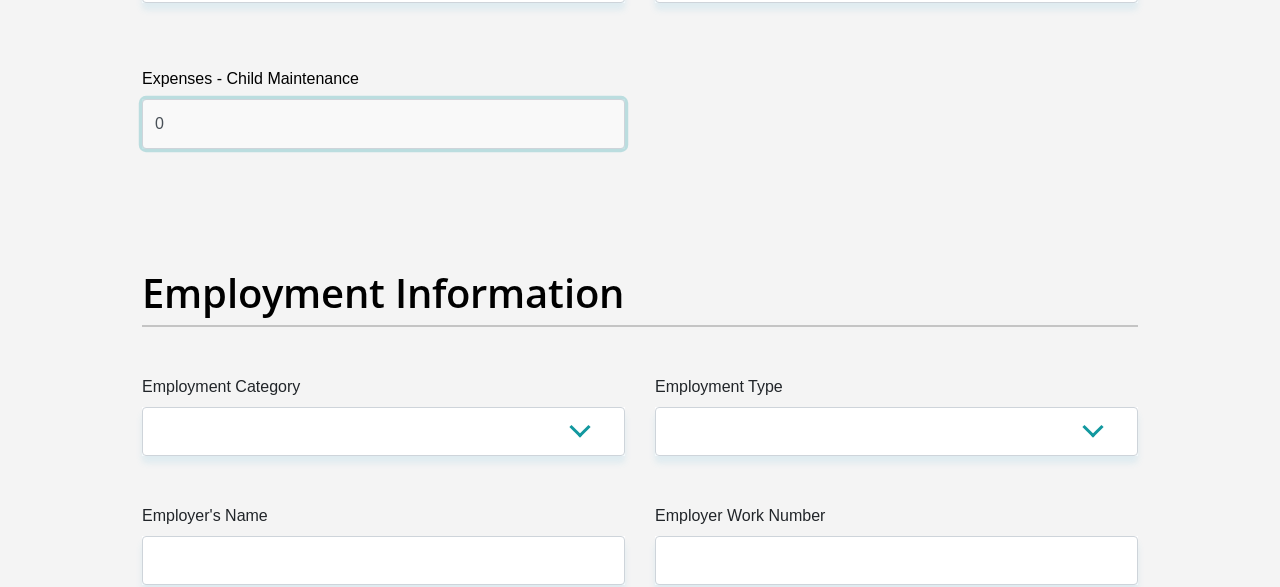scroll, scrollTop: 3536, scrollLeft: 0, axis: vertical 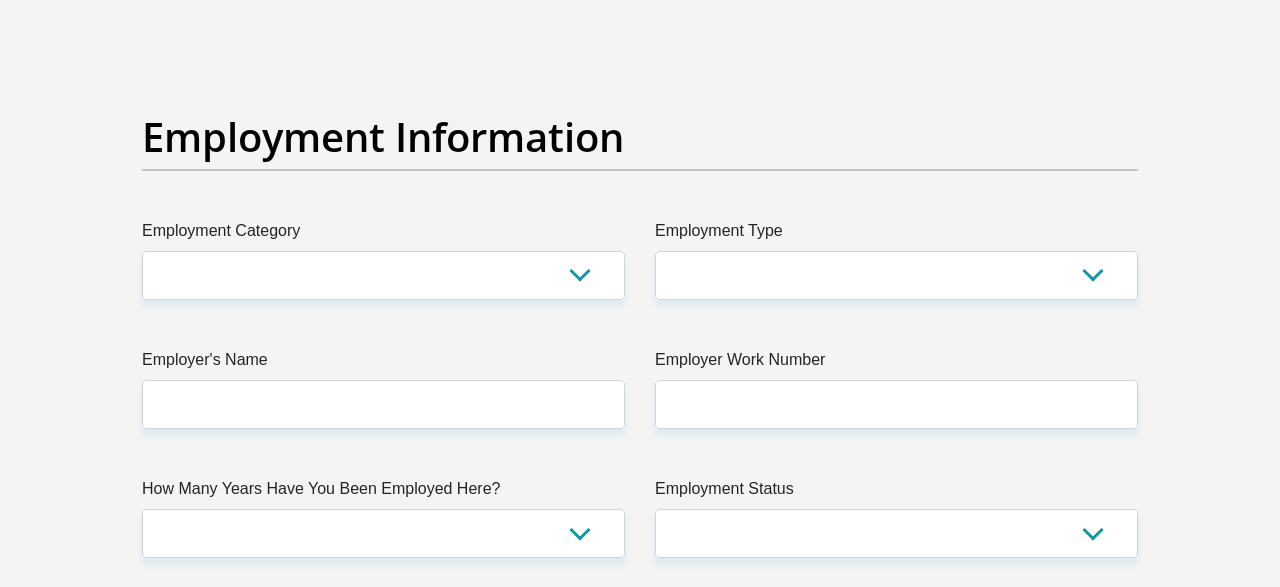 type on "0" 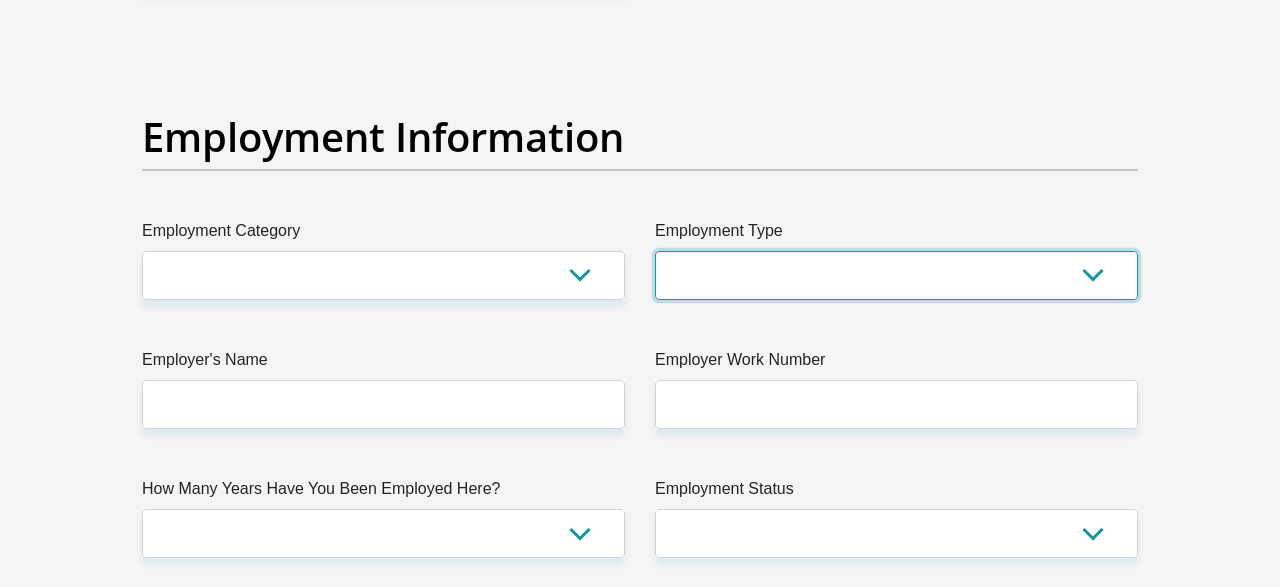 click on "College/Lecturer
Craft Seller
Creative
Driver
Executive
Farmer
Forces - Non Commissioned
Forces - Officer
Hawker
Housewife
Labourer
Licenced Professional
Manager
Miner
Non Licenced Professional
Office Staff/Clerk
Outside Worker
Pensioner
Permanent Teacher
Production/Manufacturing
Sales
Self-Employed
Semi-Professional Worker
Service Industry  Social Worker  Student" at bounding box center (896, 275) 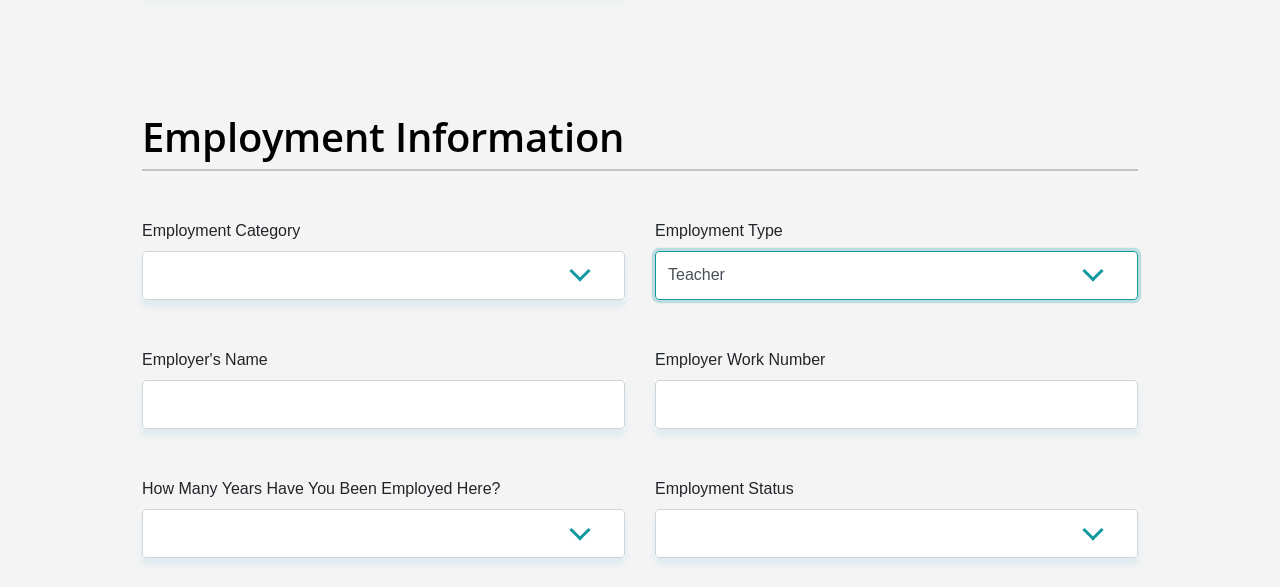 click on "Teacher" at bounding box center [0, 0] 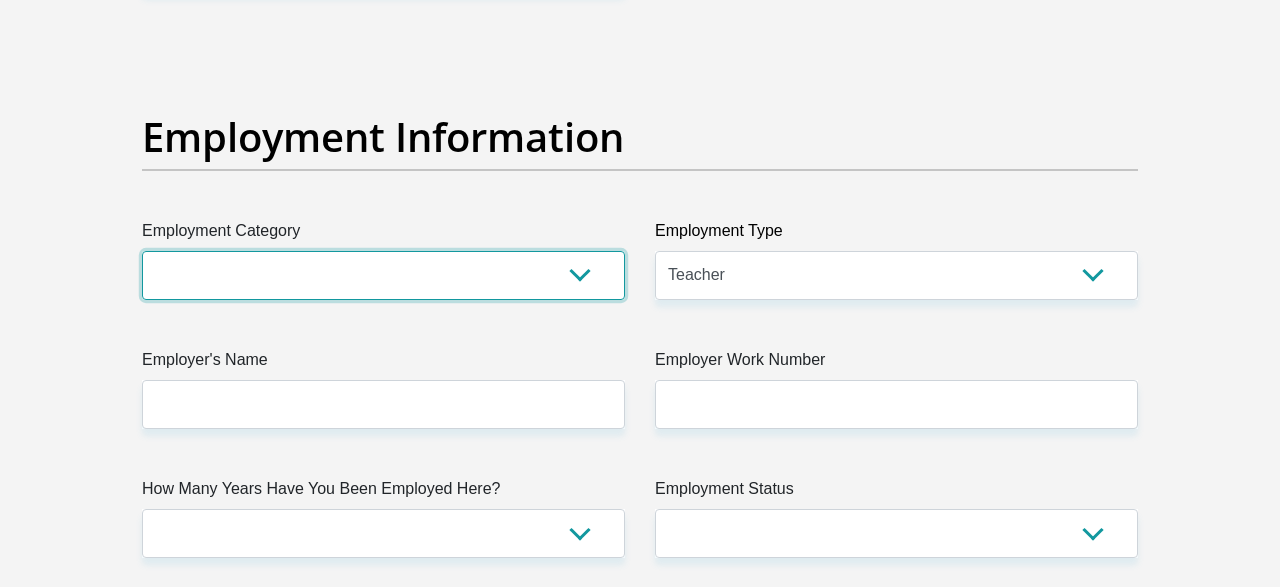 click on "AGRICULTURE
ALCOHOL & TOBACCO
CONSTRUCTION MATERIALS
METALLURGY
EQUIPMENT FOR RENEWABLE ENERGY
SPECIALIZED CONTRACTORS
CAR
GAMING (INCL. INTERNET
OTHER WHOLESALE
UNLICENSED PHARMACEUTICALS
CURRENCY EXCHANGE HOUSES
OTHER FINANCIAL INSTITUTIONS & INSURANCE
REAL ESTATE AGENTS
OIL & GAS
OTHER MATERIALS (E.G. IRON ORE)
PRECIOUS STONES & PRECIOUS METALS
POLITICAL ORGANIZATIONS
RELIGIOUS ORGANIZATIONS(NOT SECTS)
ACTI. HAVING BUSINESS DEAL WITH PUBLIC ADMINISTRATION
LAUNDROMATS" at bounding box center (383, 275) 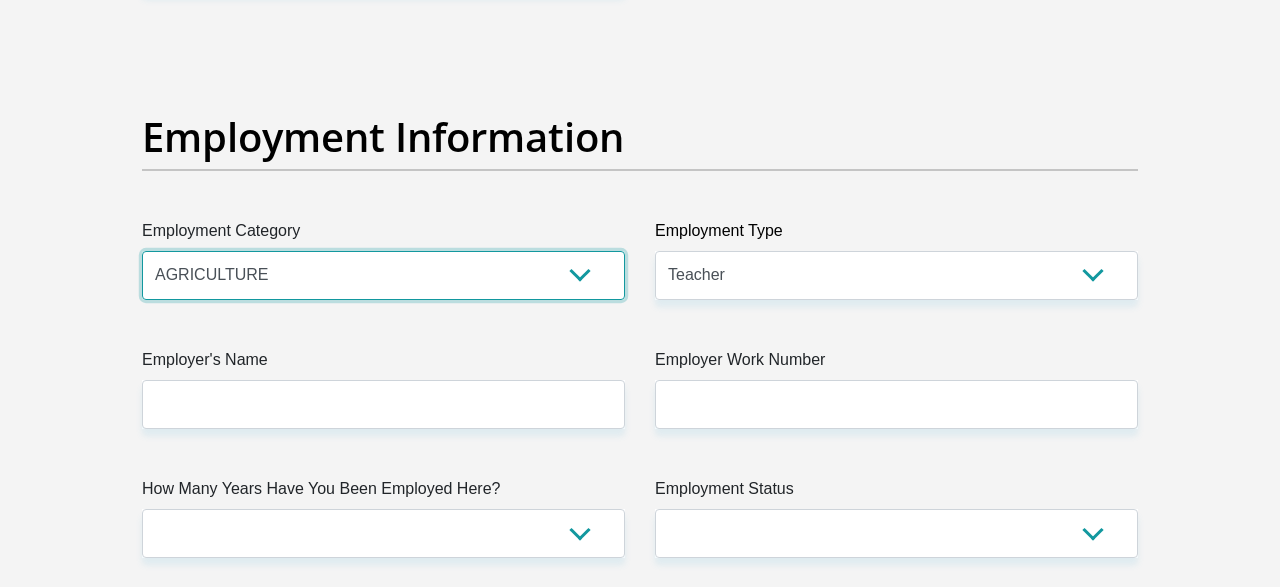 click on "AGRICULTURE" at bounding box center [0, 0] 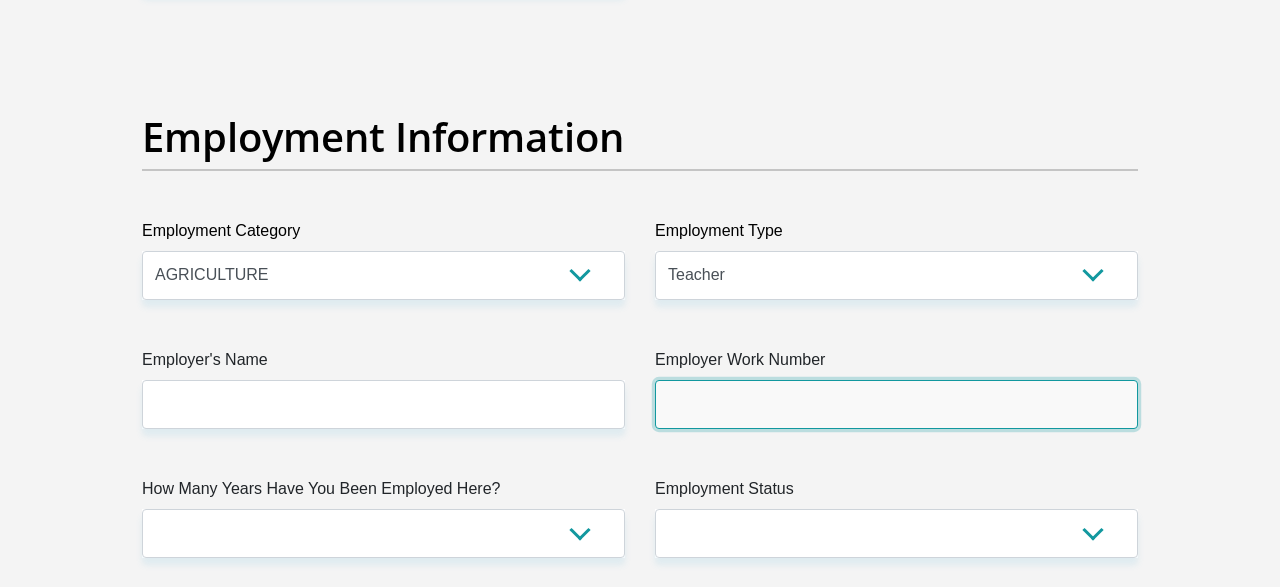 click on "Employer Work Number" at bounding box center [896, 404] 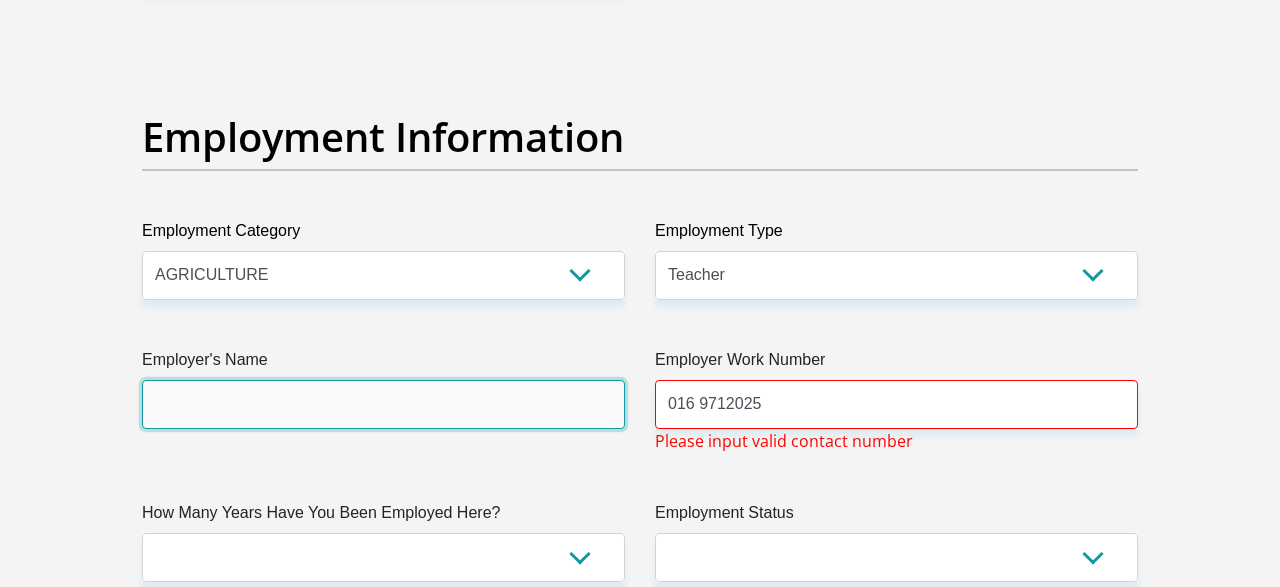 click on "Employer's Name" at bounding box center (383, 404) 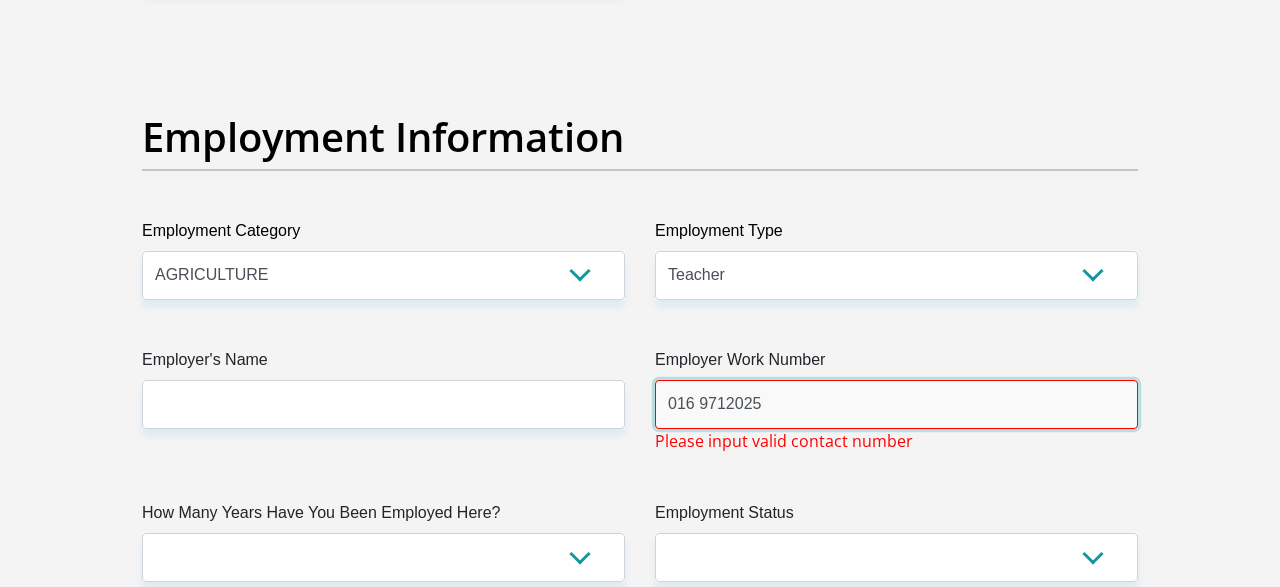 click on "016 9712025" at bounding box center [896, 404] 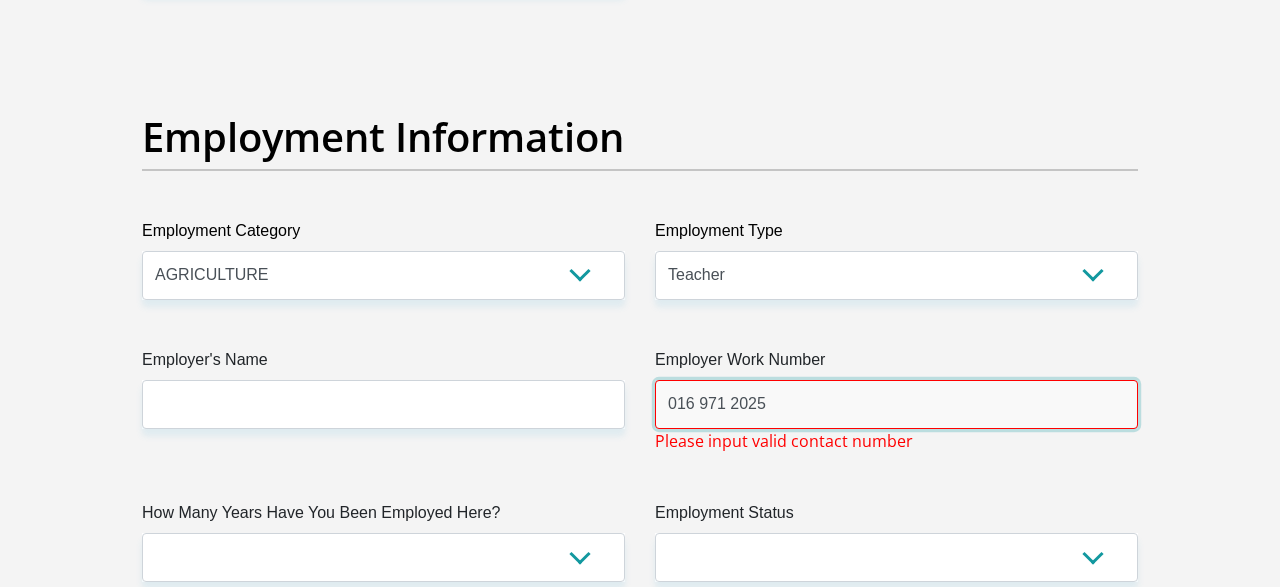 type on "016 971 2025" 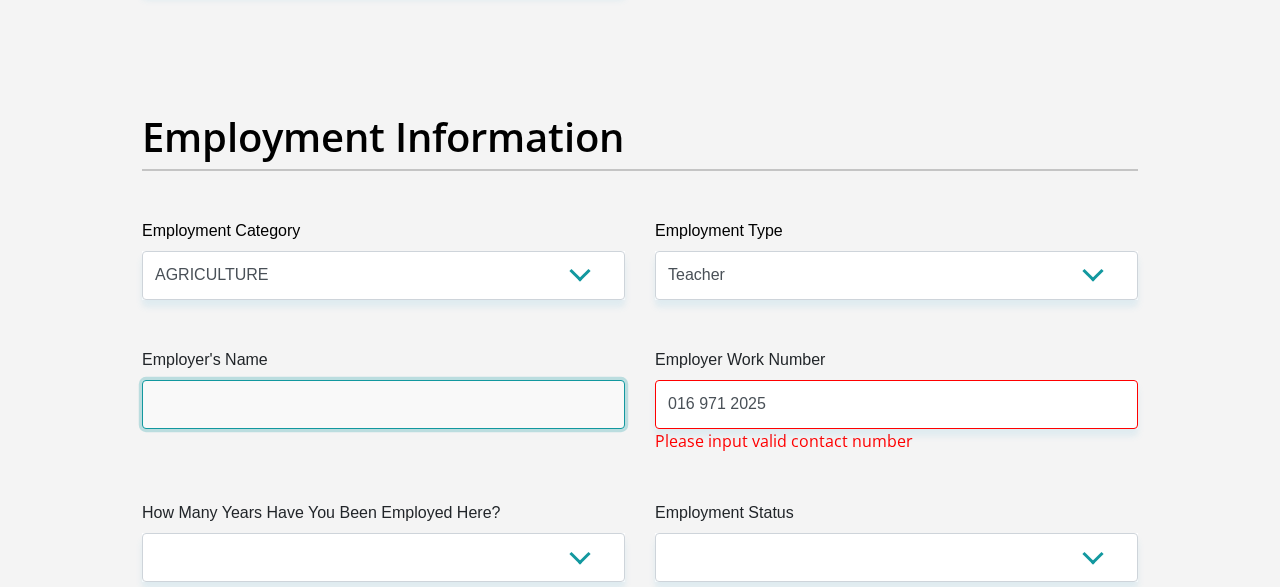 click on "Employer's Name" at bounding box center (383, 404) 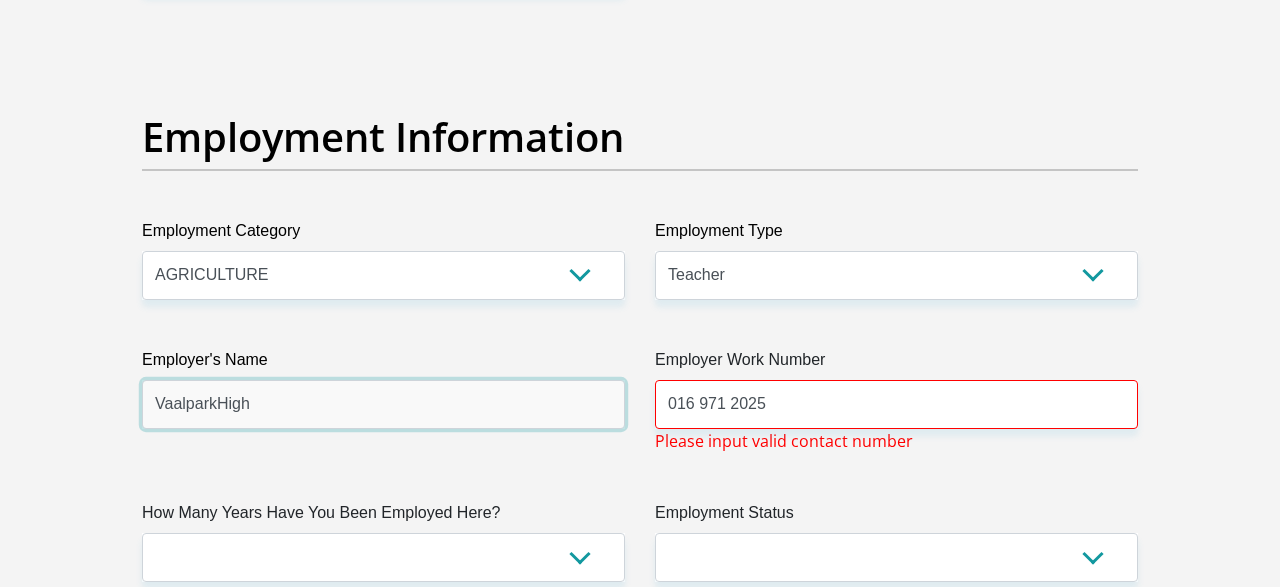 click on "VaalparkHigh" at bounding box center [383, 404] 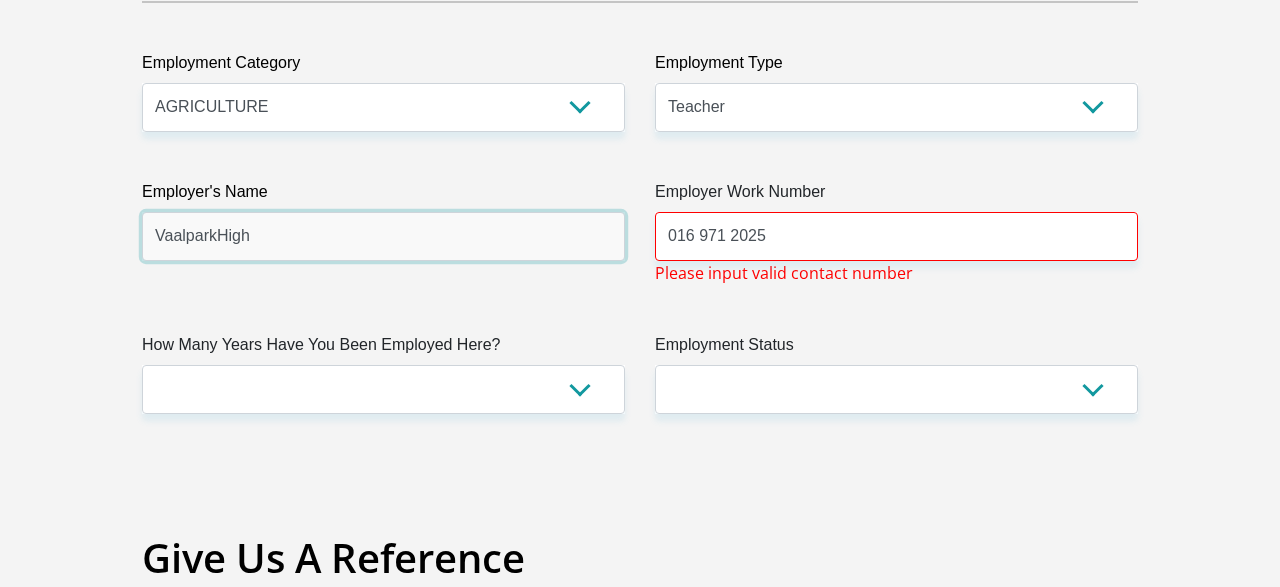 scroll, scrollTop: 3744, scrollLeft: 0, axis: vertical 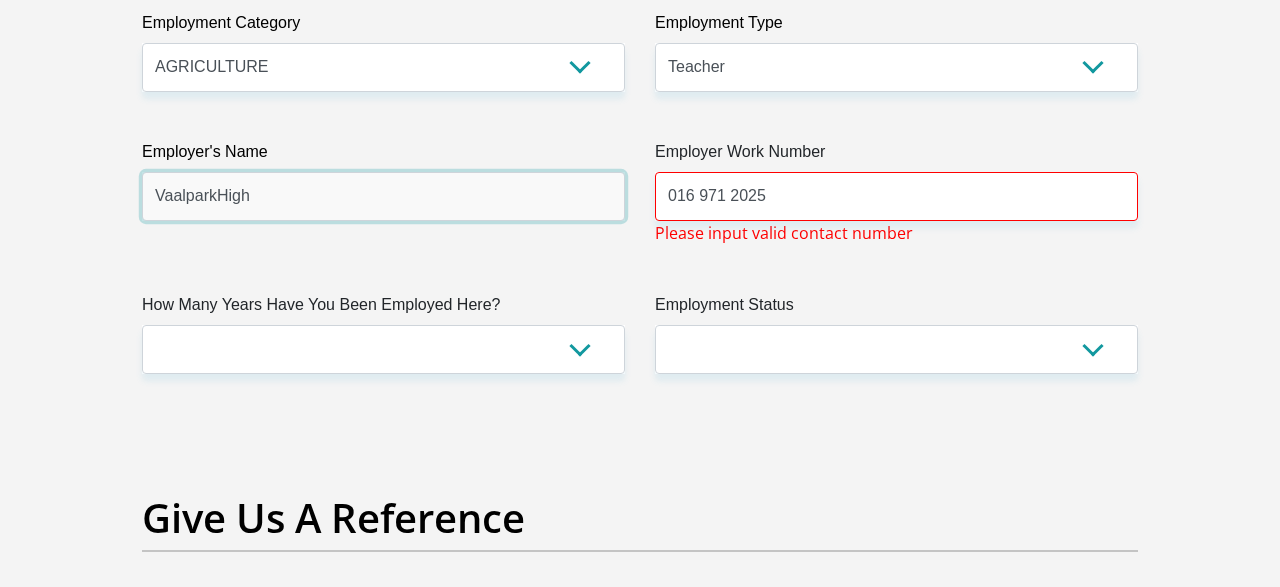 type on "VaalparkHigh" 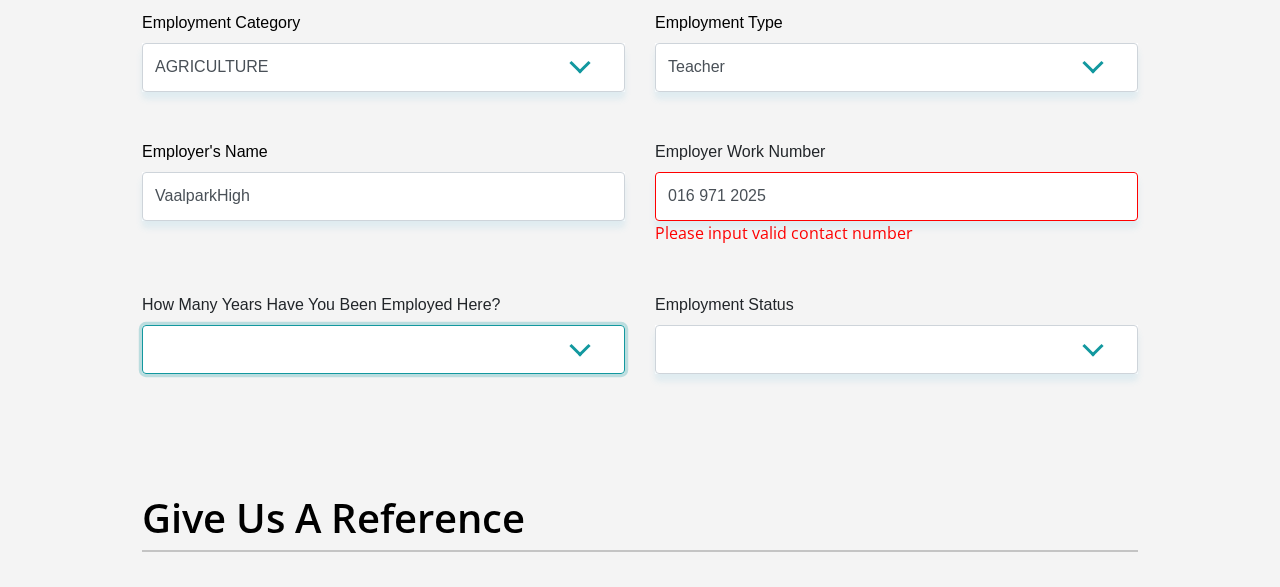 click on "less than 1 year
1-3 years
3-5 years
5+ years" at bounding box center [383, 349] 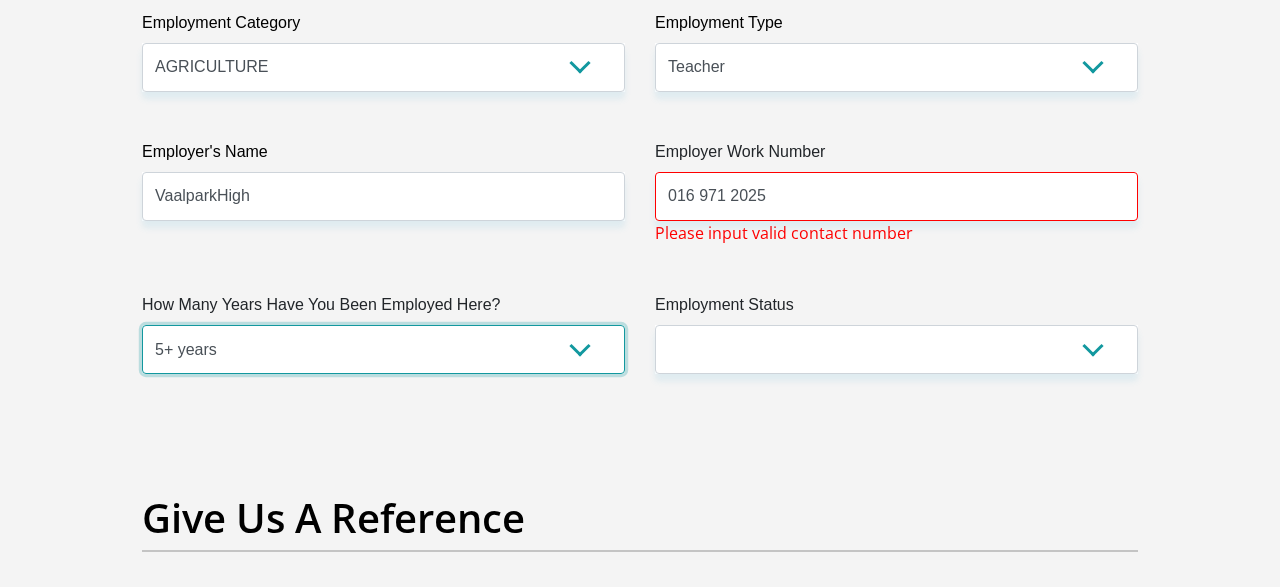 click on "5+ years" at bounding box center (0, 0) 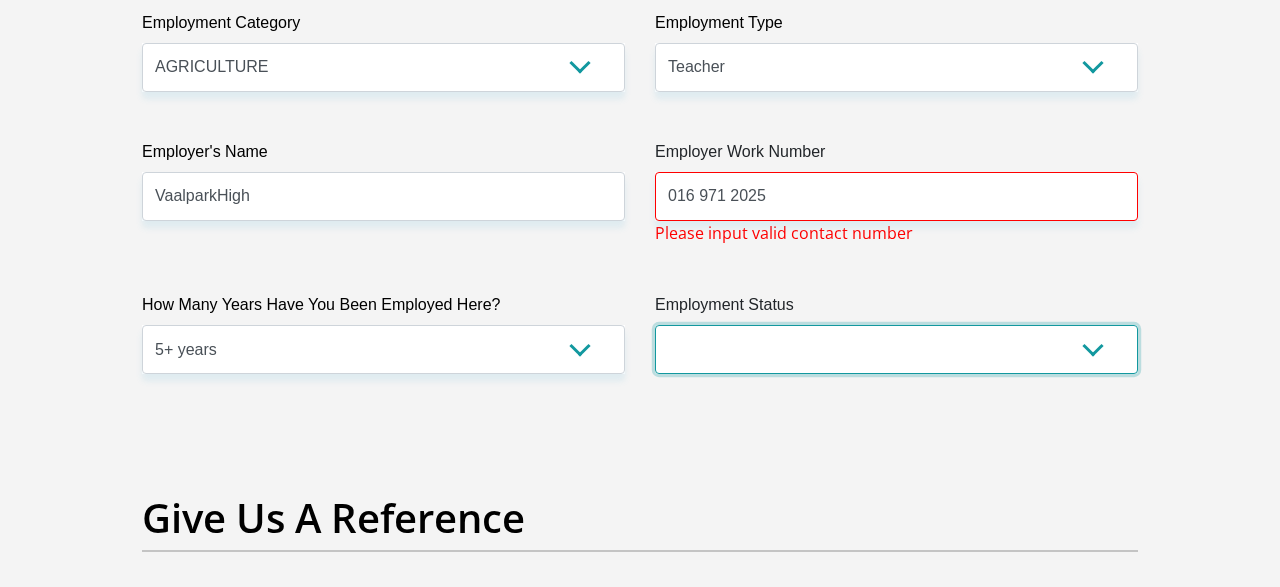 click on "Permanent/Full-time
Part-time/Casual
[DEMOGRAPHIC_DATA] Worker
Self-Employed
Housewife
Retired
Student
Medically Boarded
Disability
Unemployed" at bounding box center (896, 349) 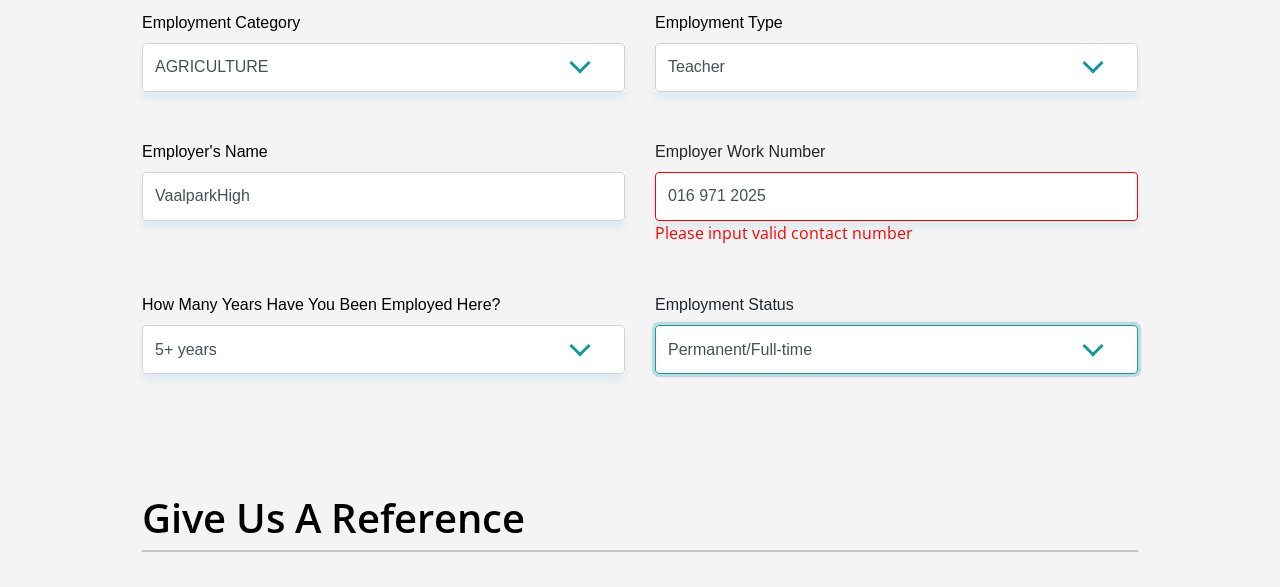 click on "Permanent/Full-time" at bounding box center (0, 0) 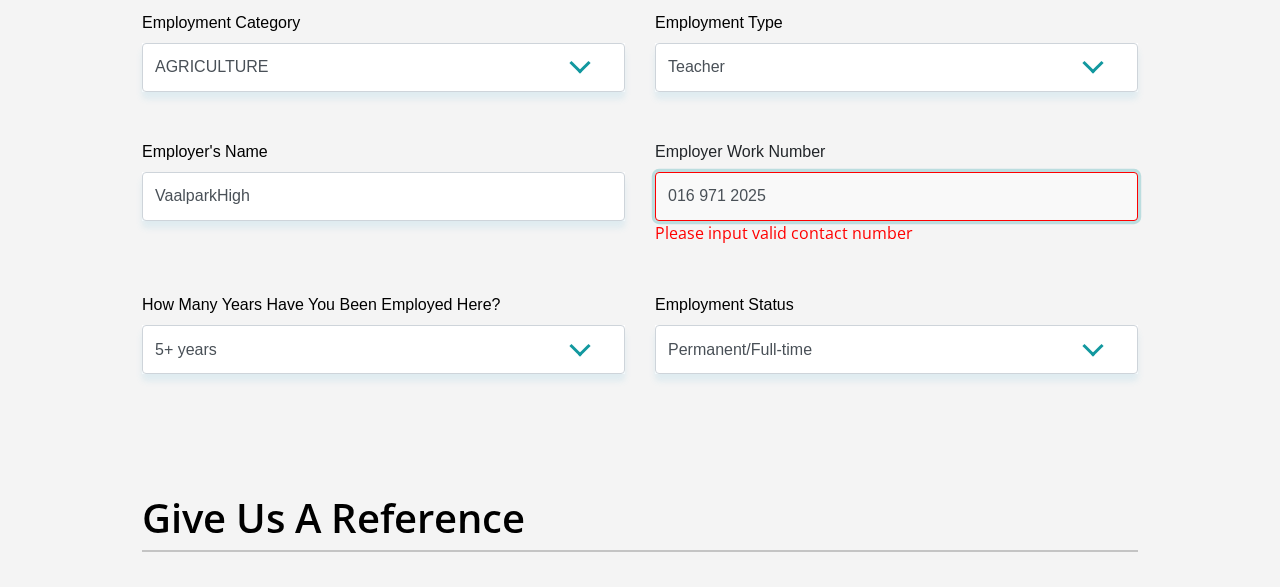 click on "016 971 2025" at bounding box center (896, 196) 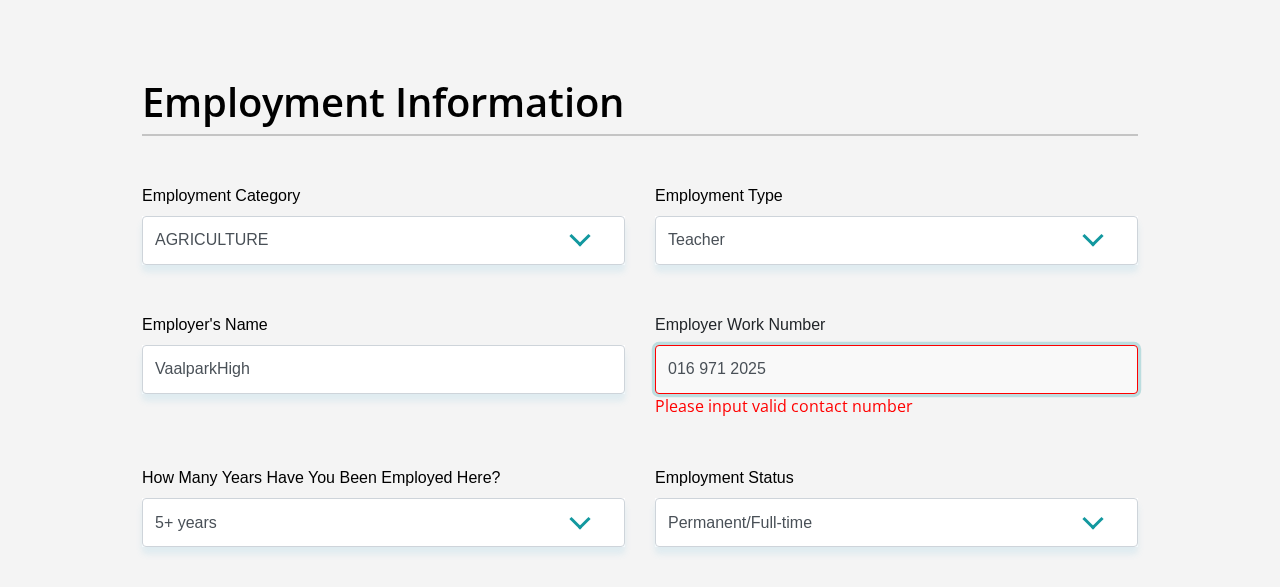 scroll, scrollTop: 3536, scrollLeft: 0, axis: vertical 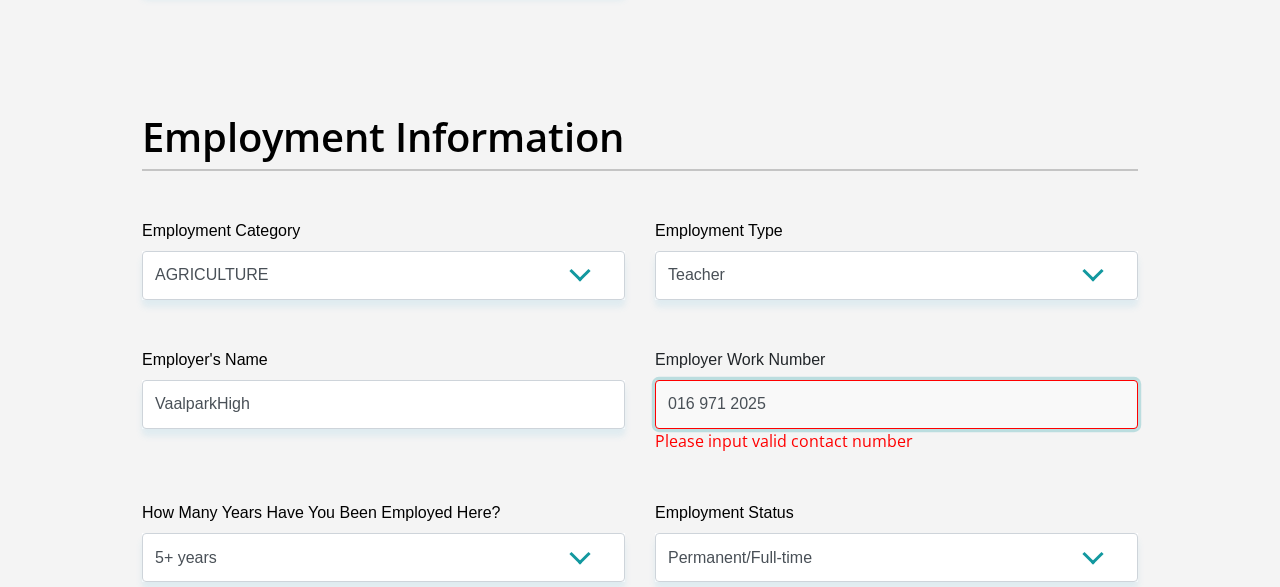 click on "016 971 2025" at bounding box center [896, 404] 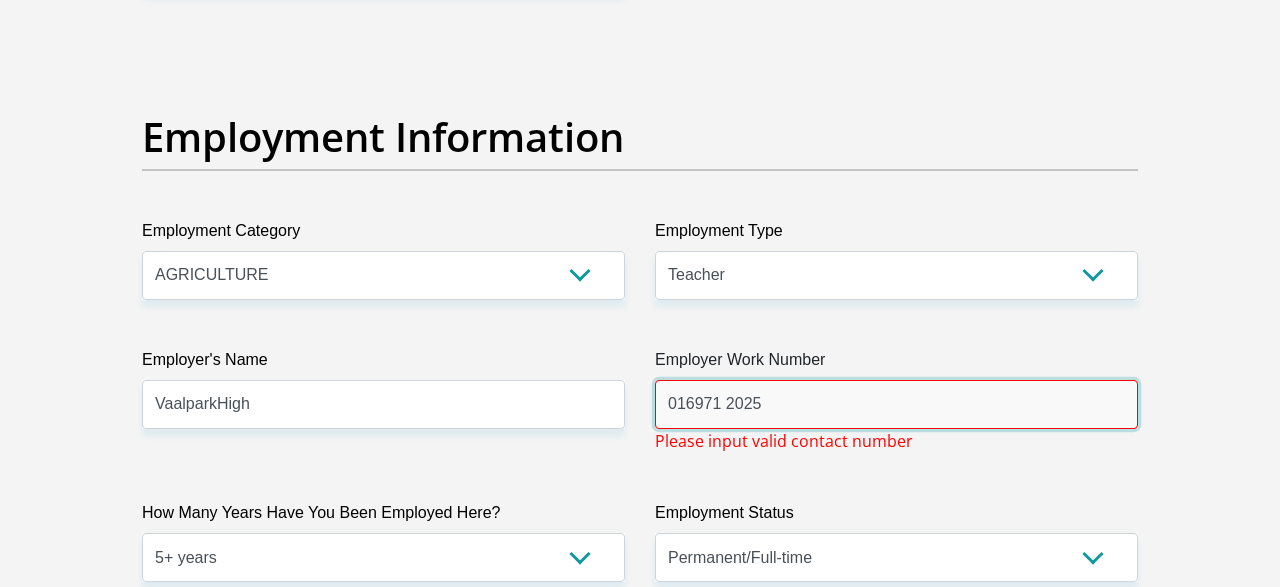 click on "016971 2025" at bounding box center (896, 404) 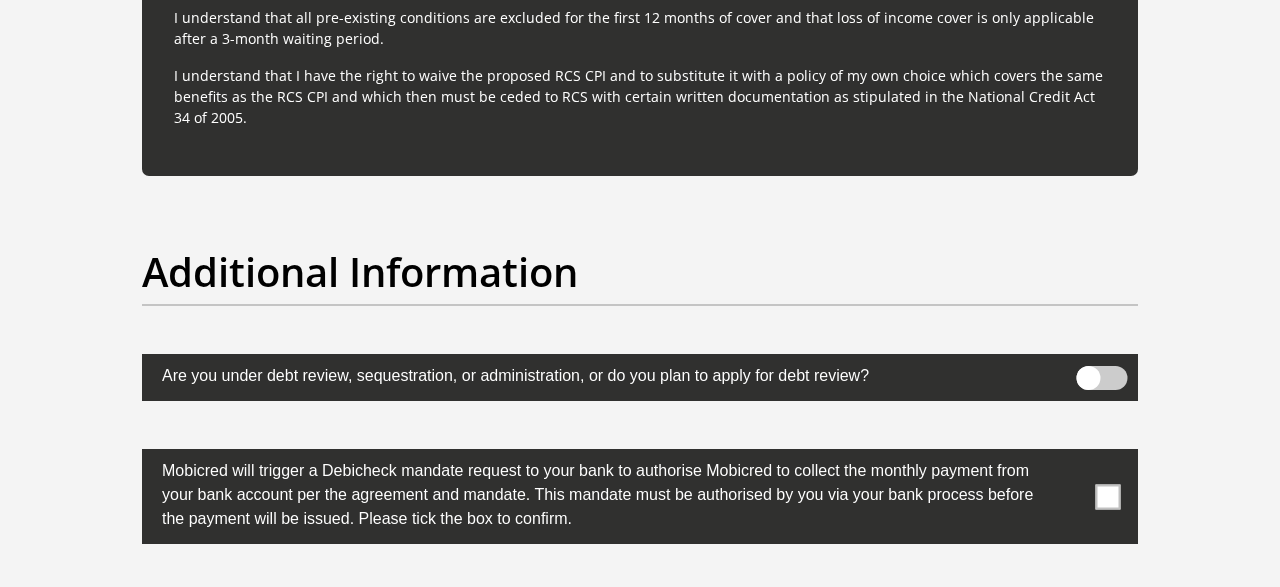 scroll, scrollTop: 6136, scrollLeft: 0, axis: vertical 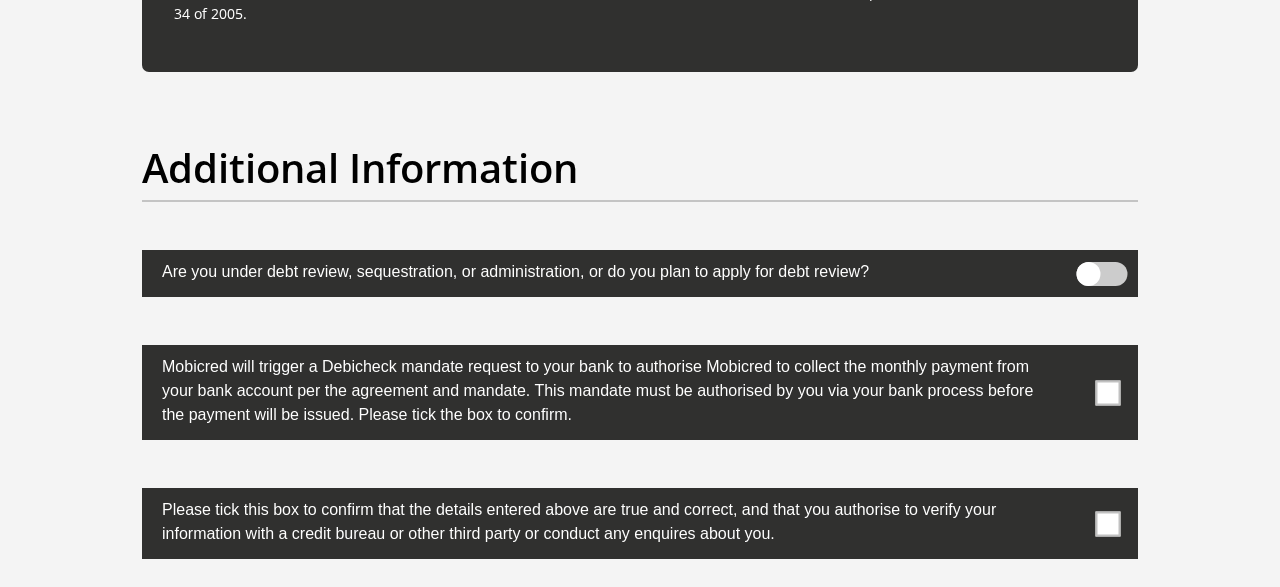 type on "0169712025" 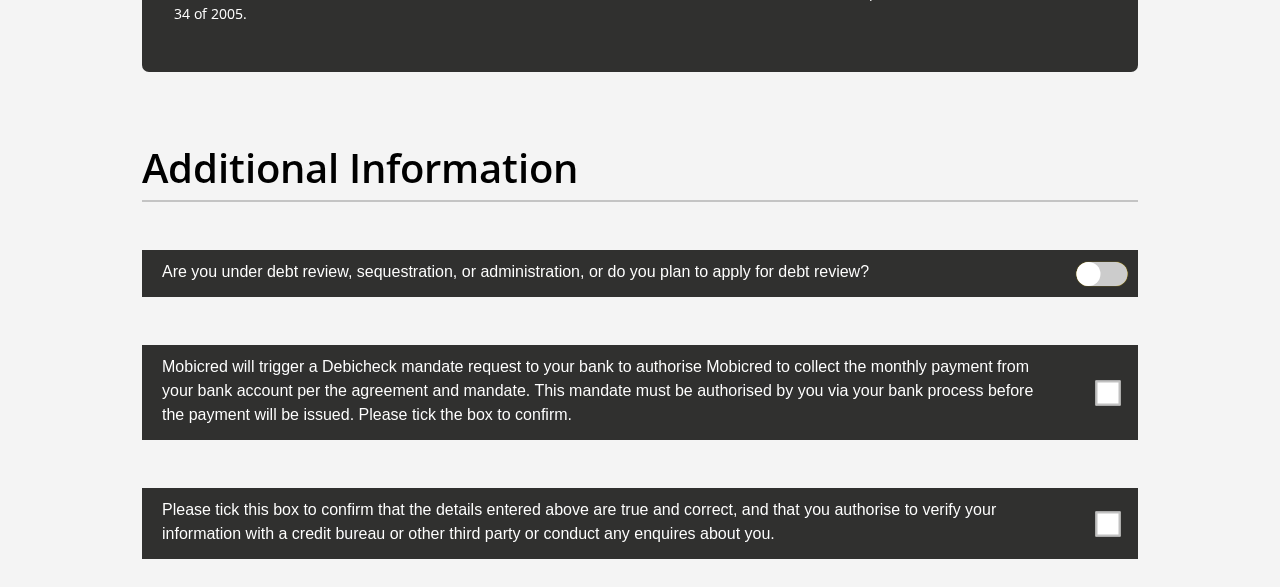 click at bounding box center [1088, 267] 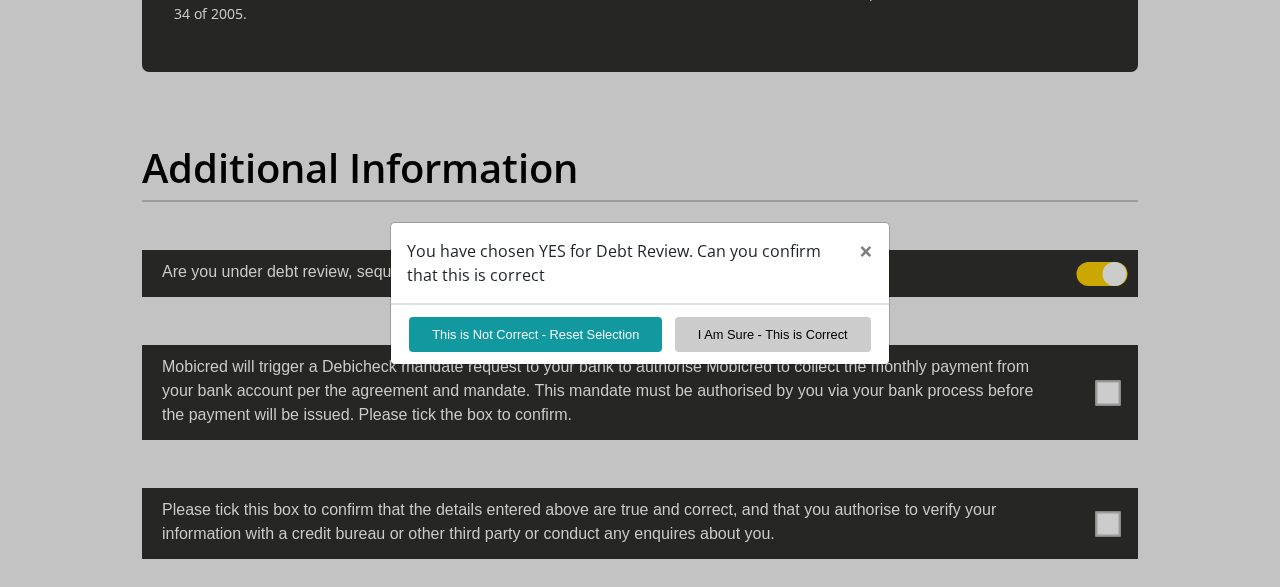 click on "You have chosen YES for Debt Review.
Can you confirm that this is correct
×
This is Not Correct - Reset Selection
I Am Sure - This is Correct" at bounding box center (640, 293) 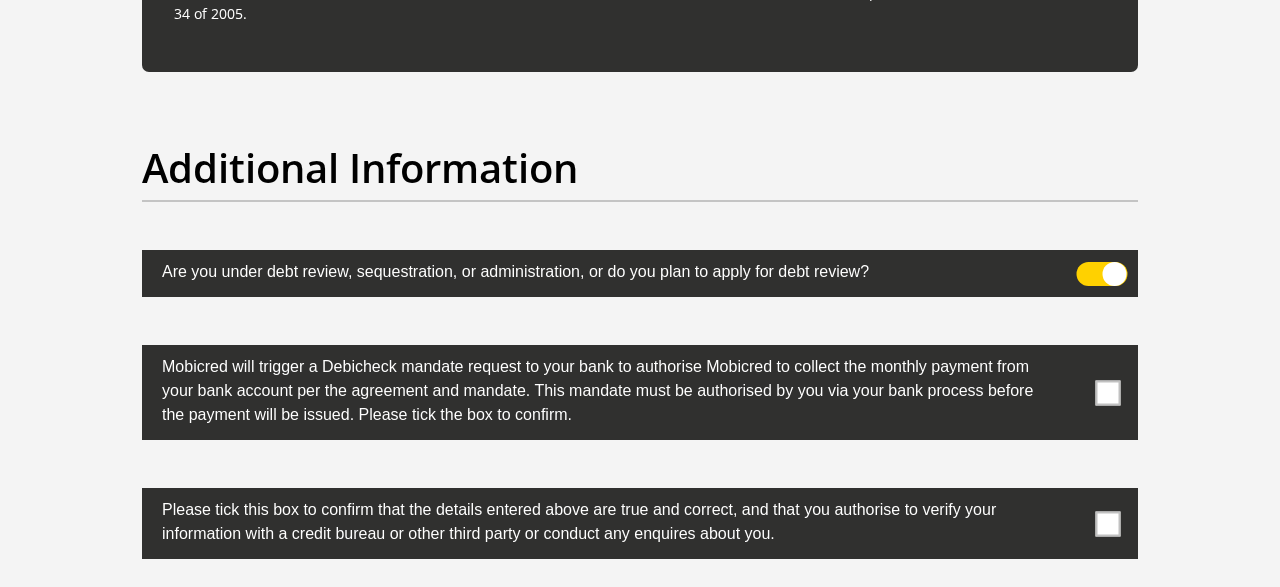 drag, startPoint x: 1108, startPoint y: 267, endPoint x: 1063, endPoint y: 267, distance: 45 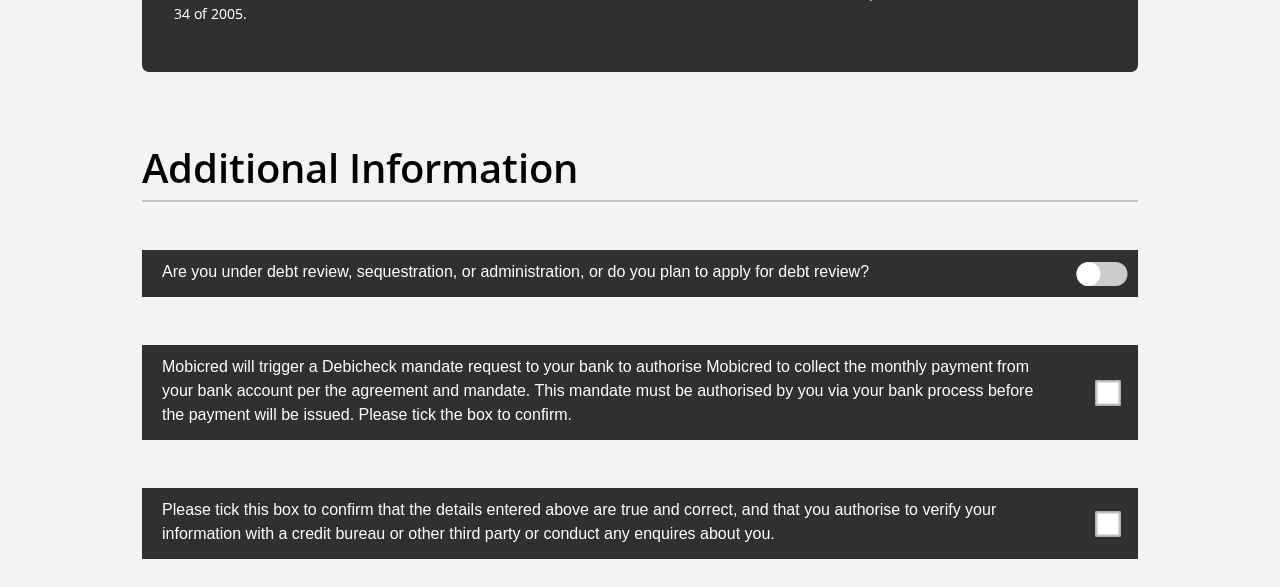 click at bounding box center [1108, 392] 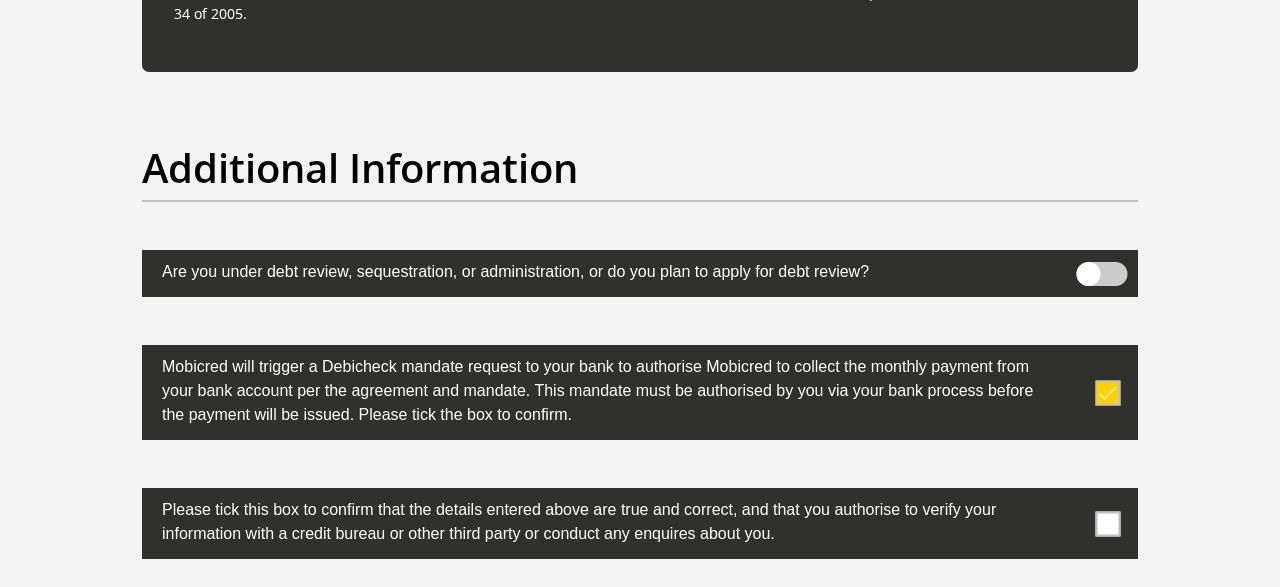 click at bounding box center (1108, 523) 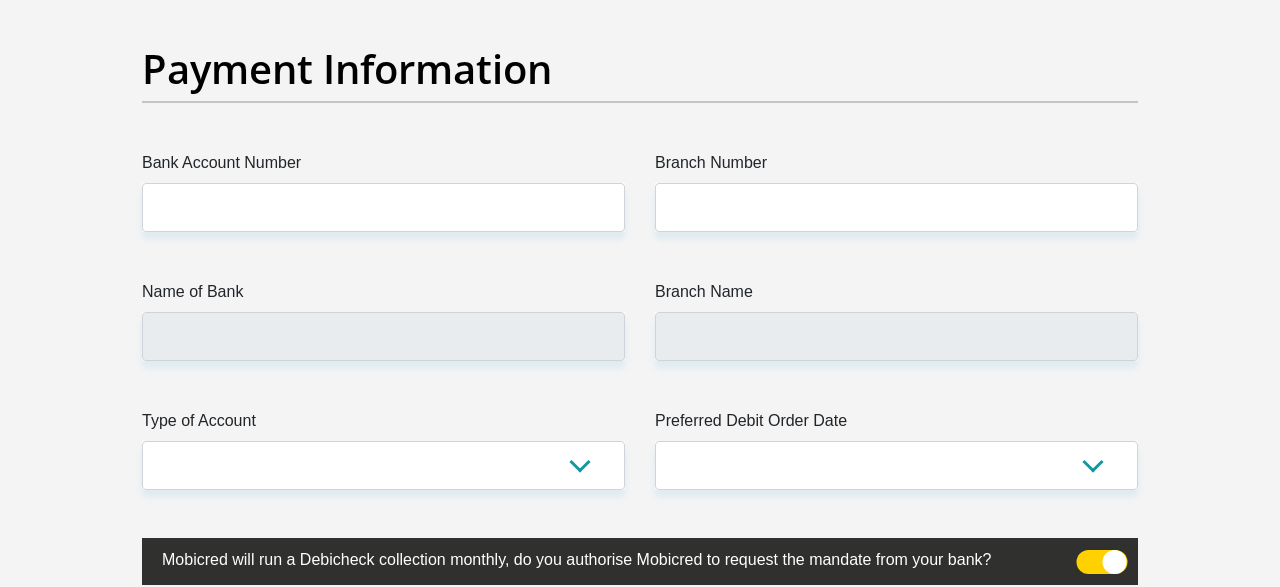 scroll, scrollTop: 4576, scrollLeft: 0, axis: vertical 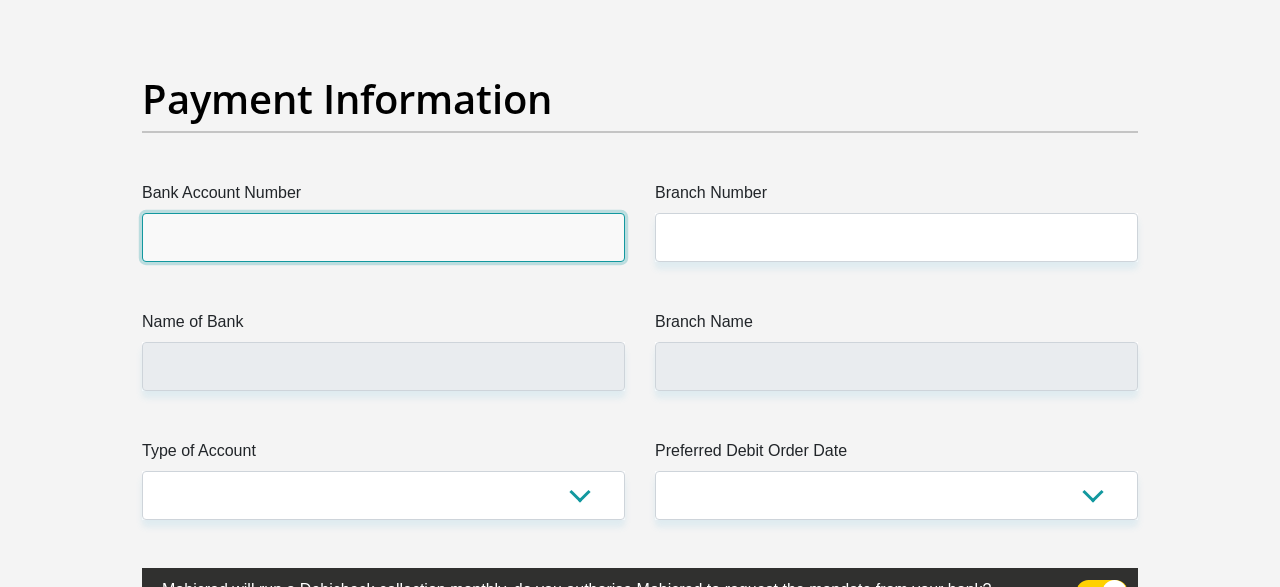 click on "Bank Account Number" at bounding box center [383, 237] 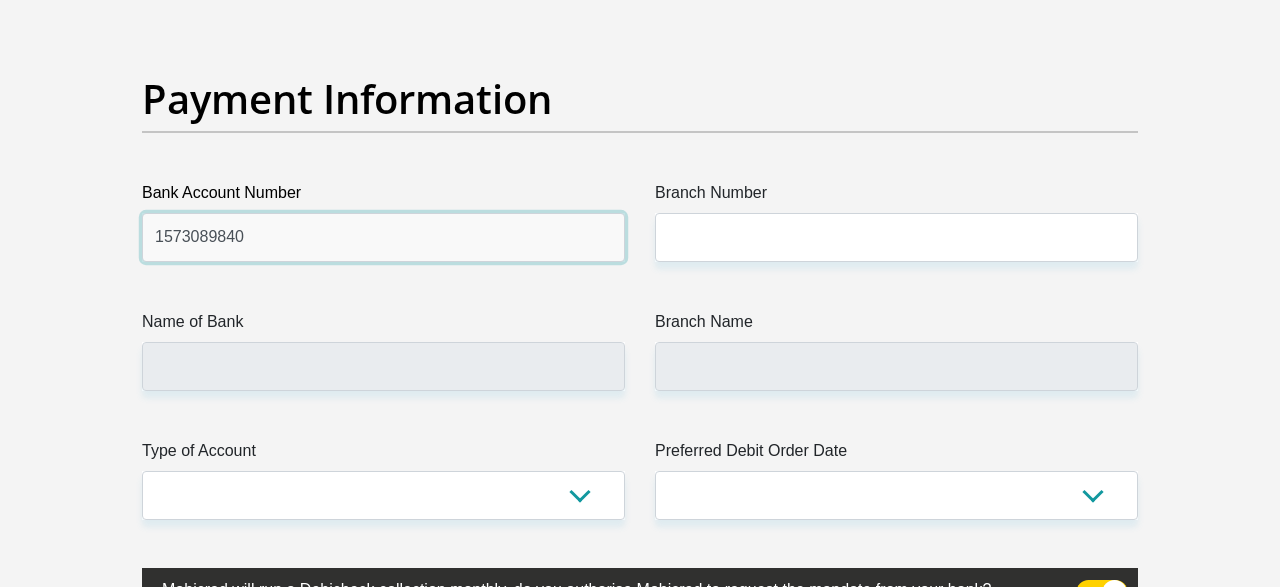 type on "1573089840" 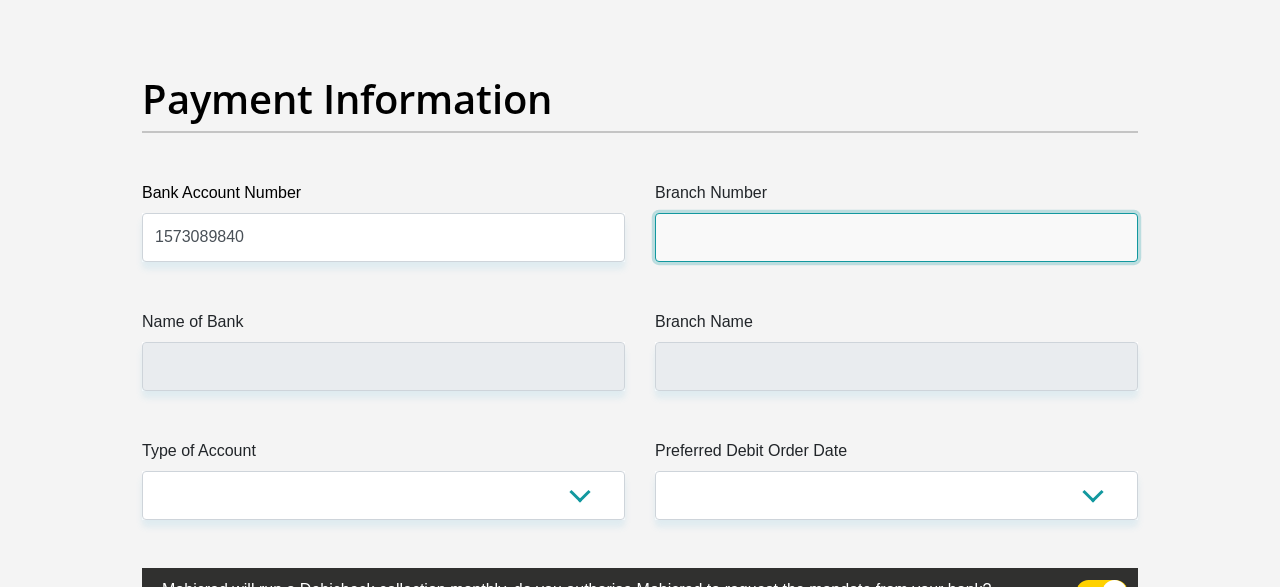 click on "Branch Number" at bounding box center (896, 237) 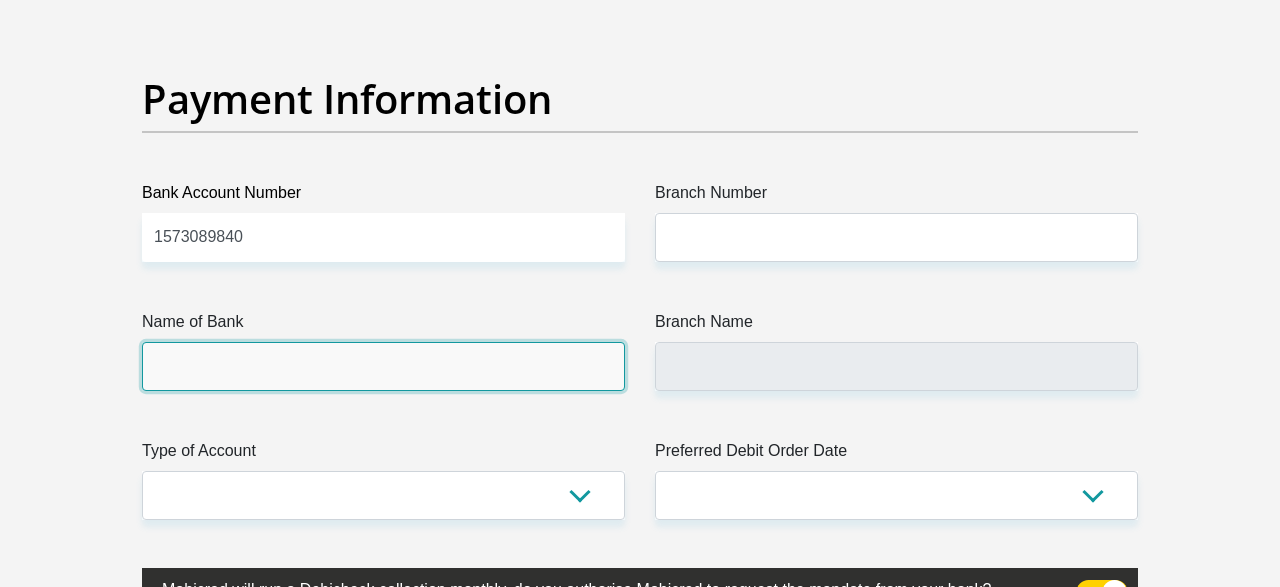 click on "Name of Bank" at bounding box center [383, 366] 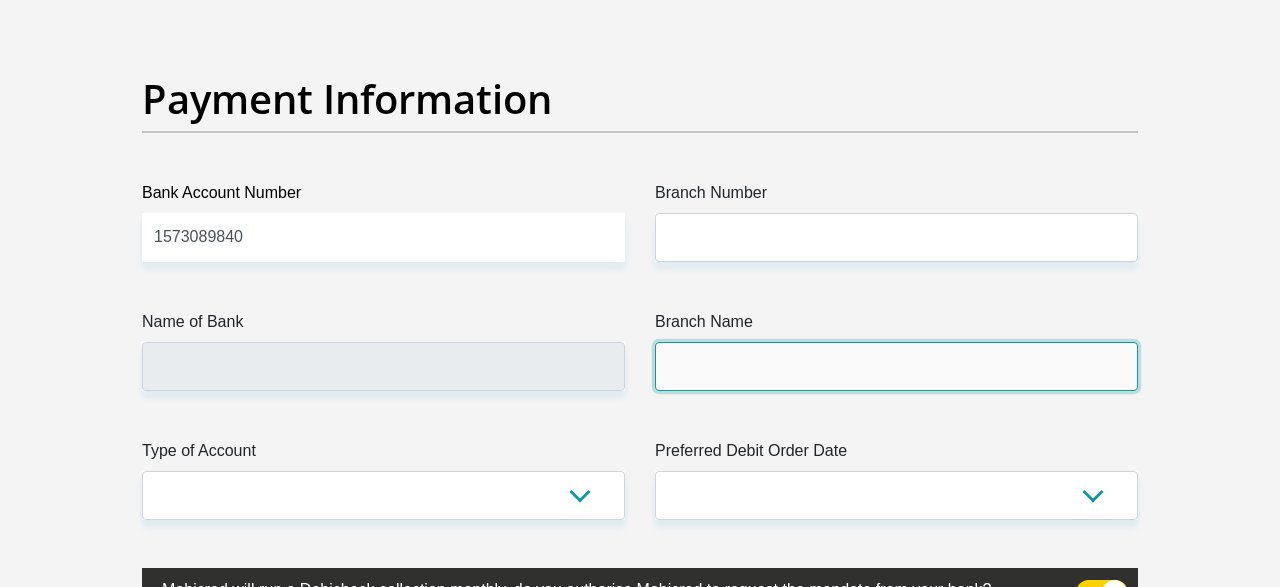click on "Branch Name" at bounding box center (896, 366) 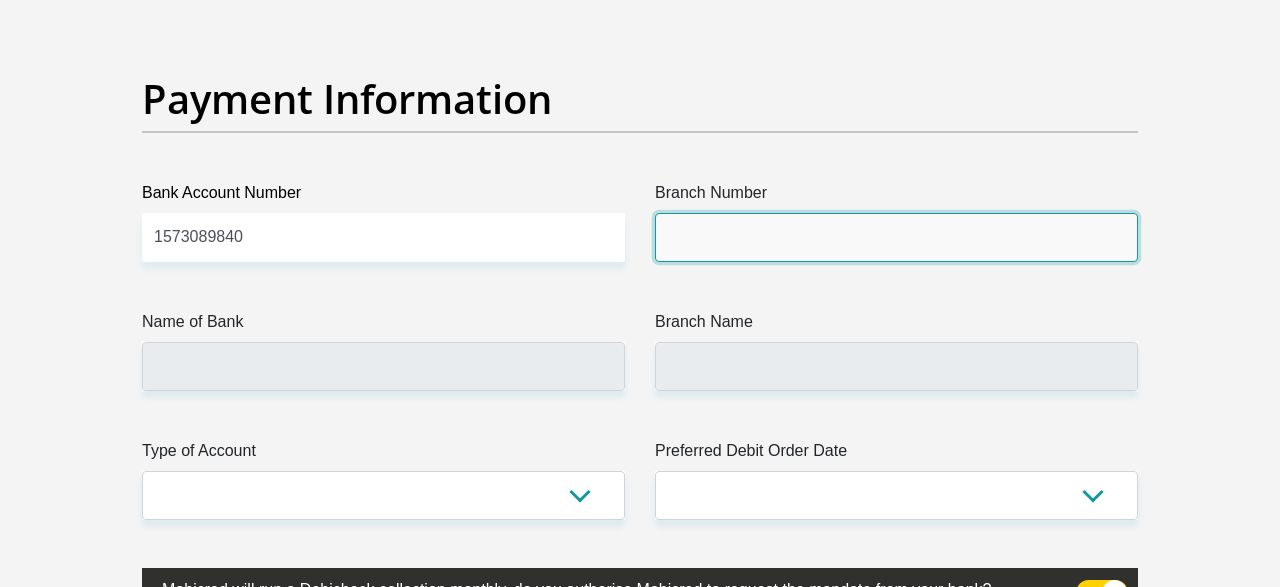 click on "Branch Number" at bounding box center (896, 237) 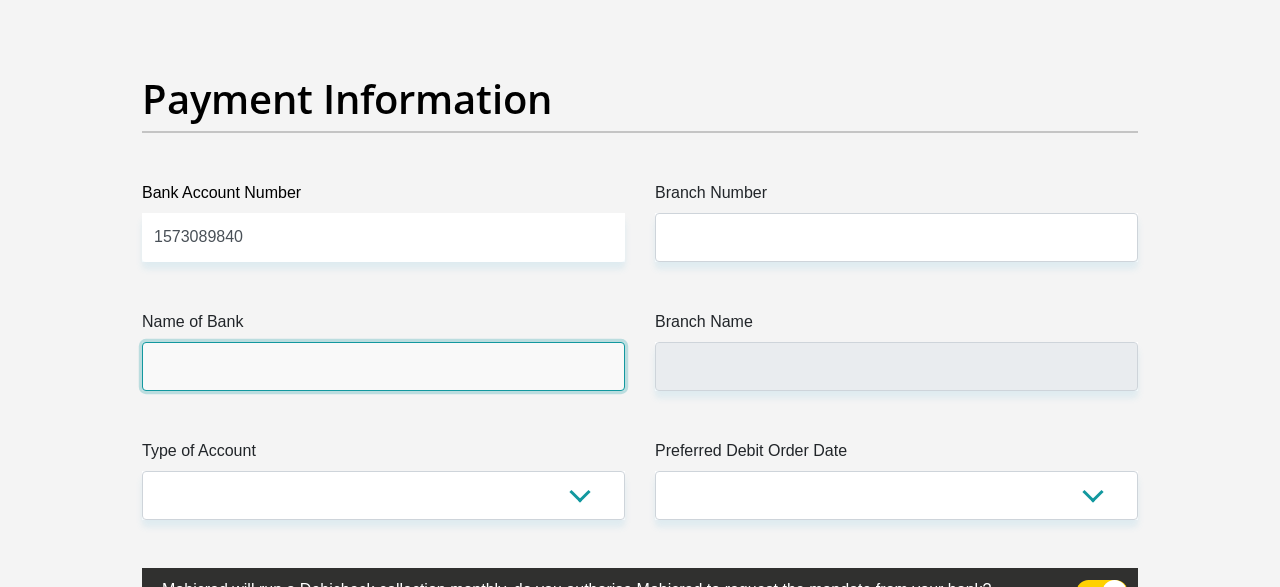 click on "Name of Bank" at bounding box center (383, 366) 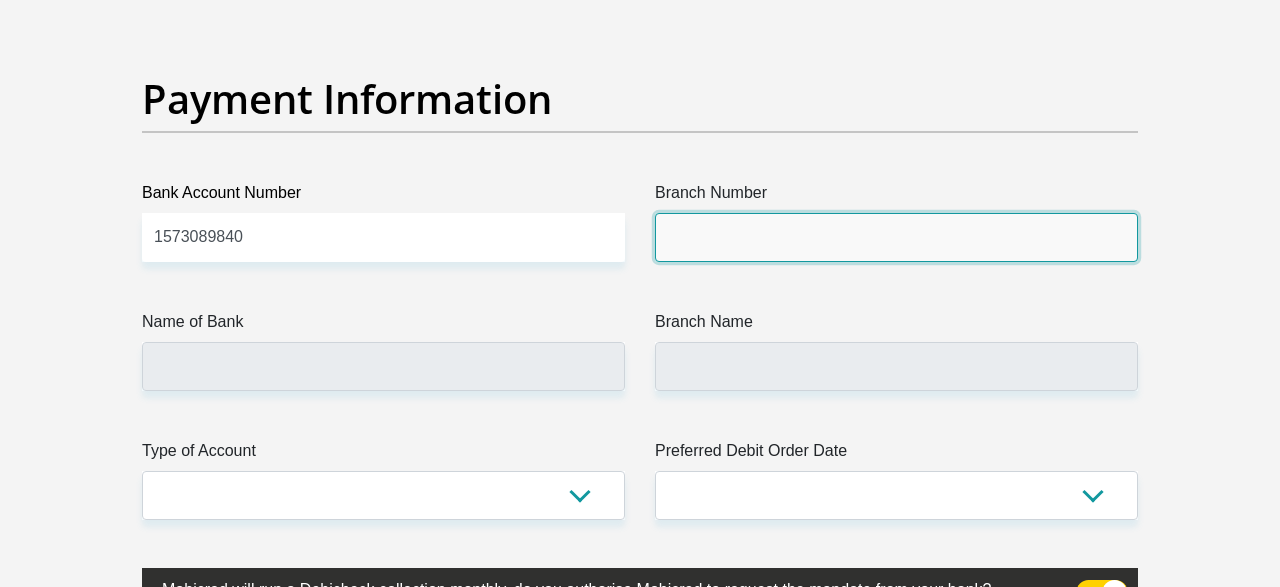 click on "Branch Number" at bounding box center (896, 237) 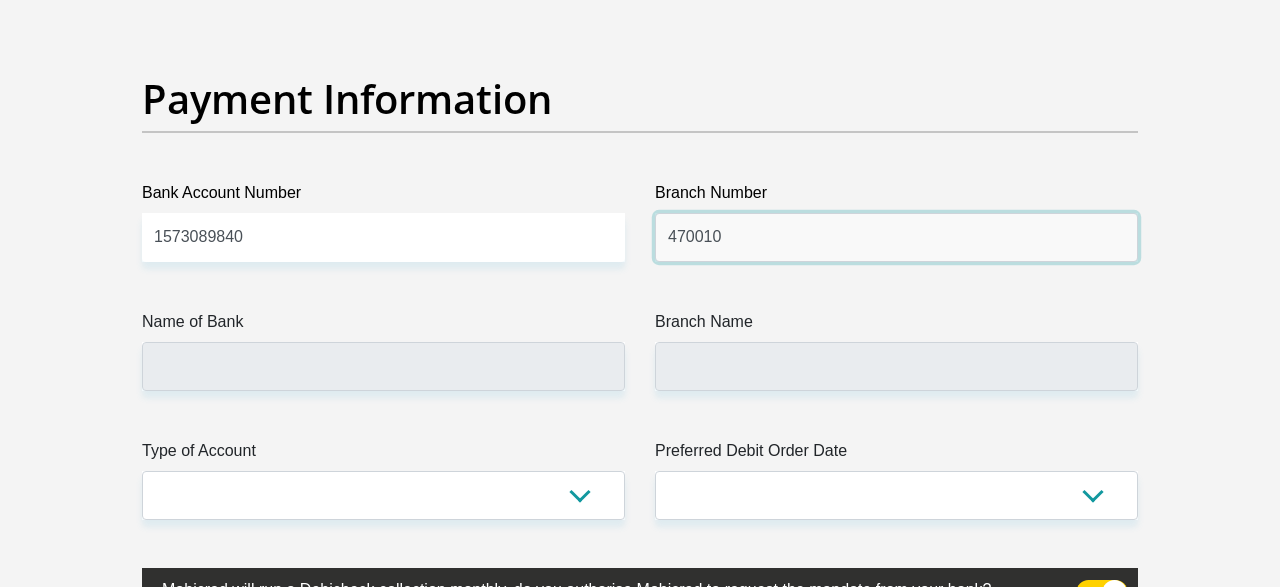 type on "470010" 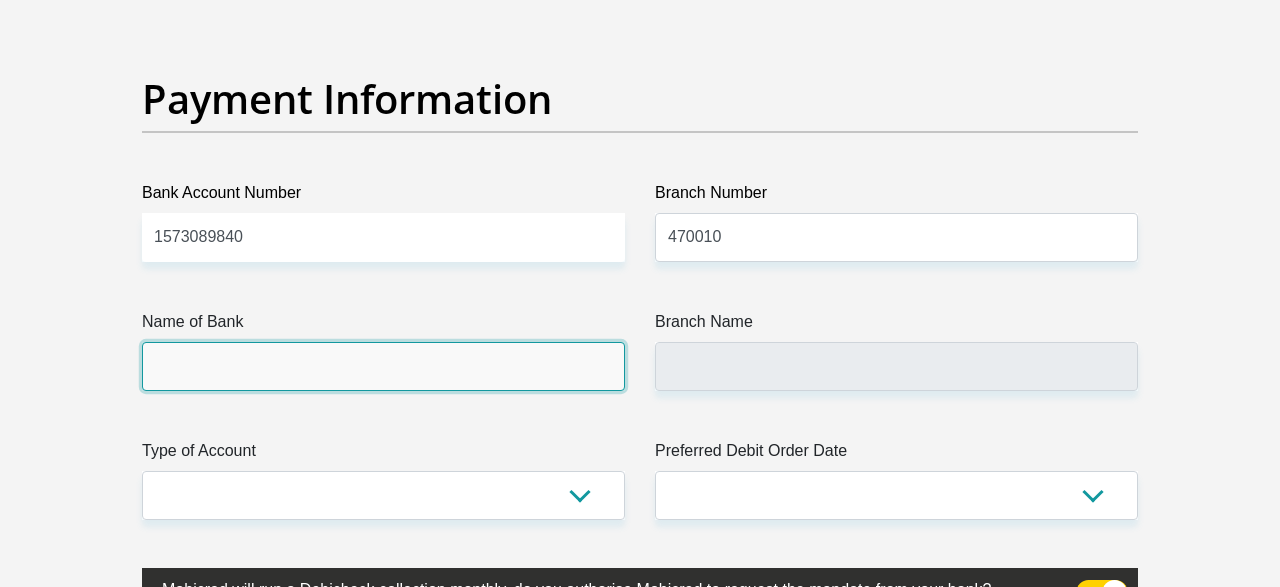 click on "Name of Bank" at bounding box center [383, 366] 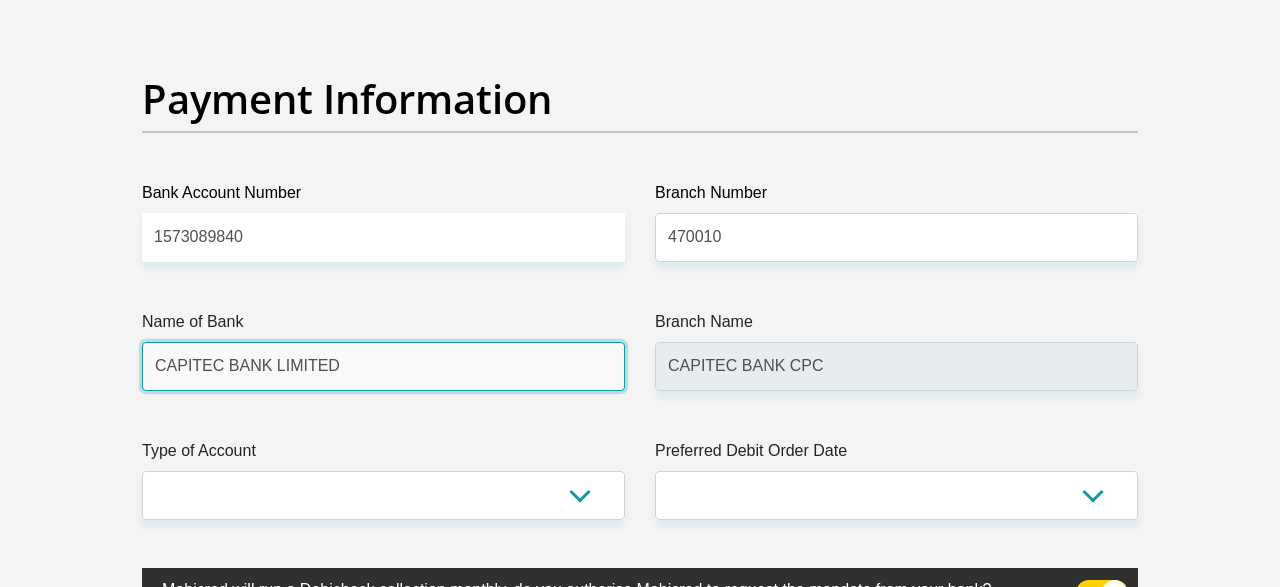 scroll, scrollTop: 4680, scrollLeft: 0, axis: vertical 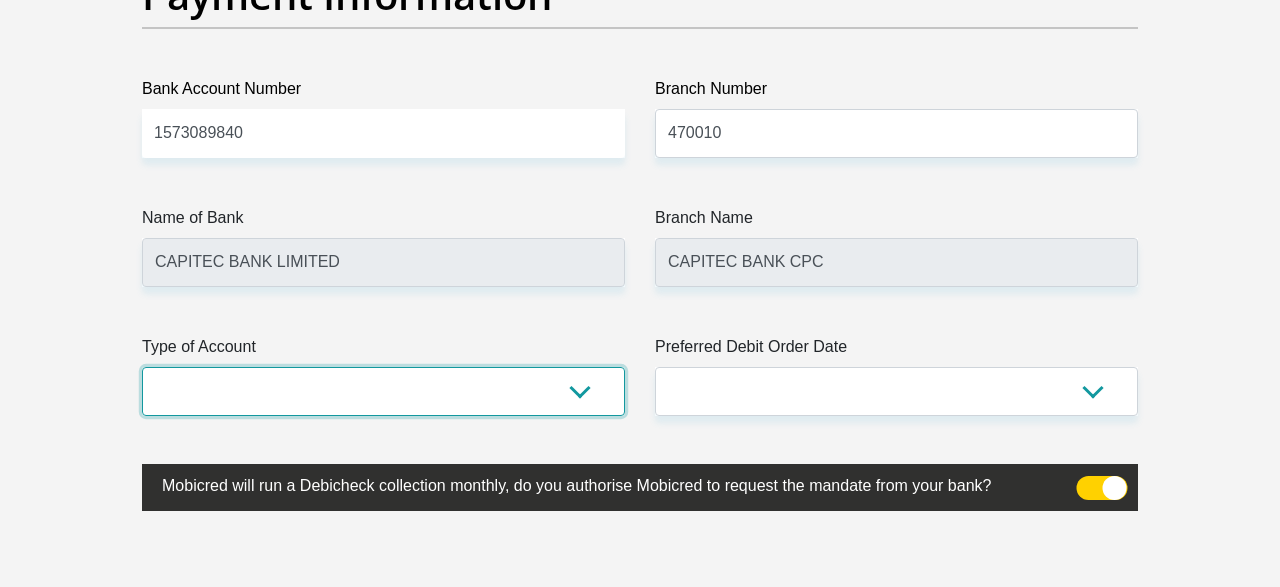 click on "Cheque
Savings" at bounding box center [383, 391] 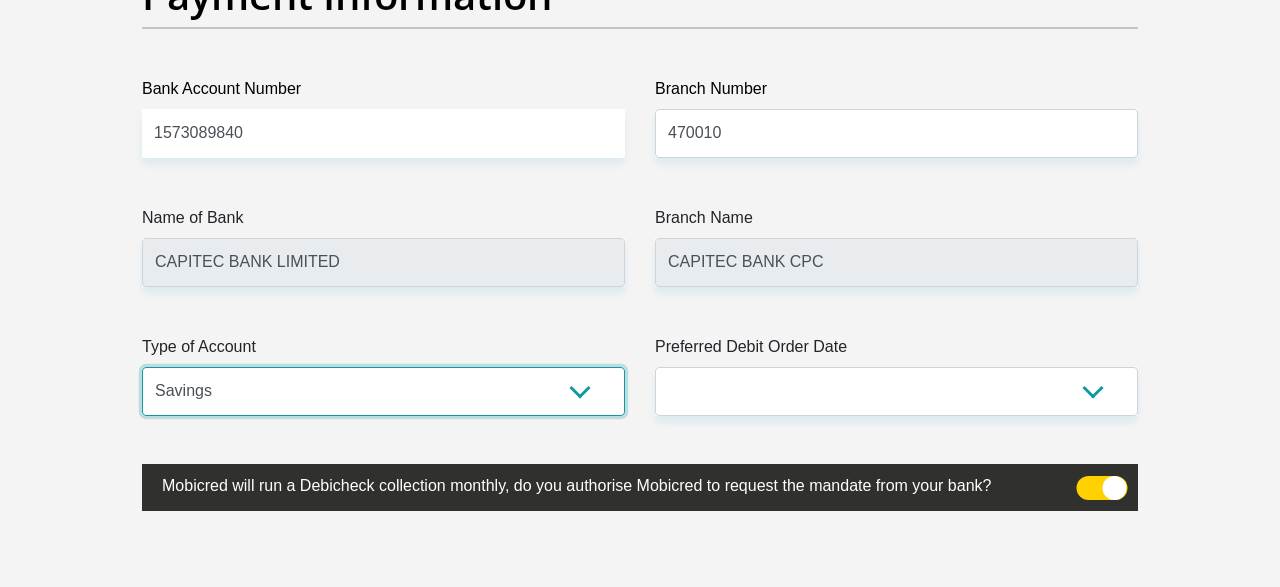 click on "Savings" at bounding box center [0, 0] 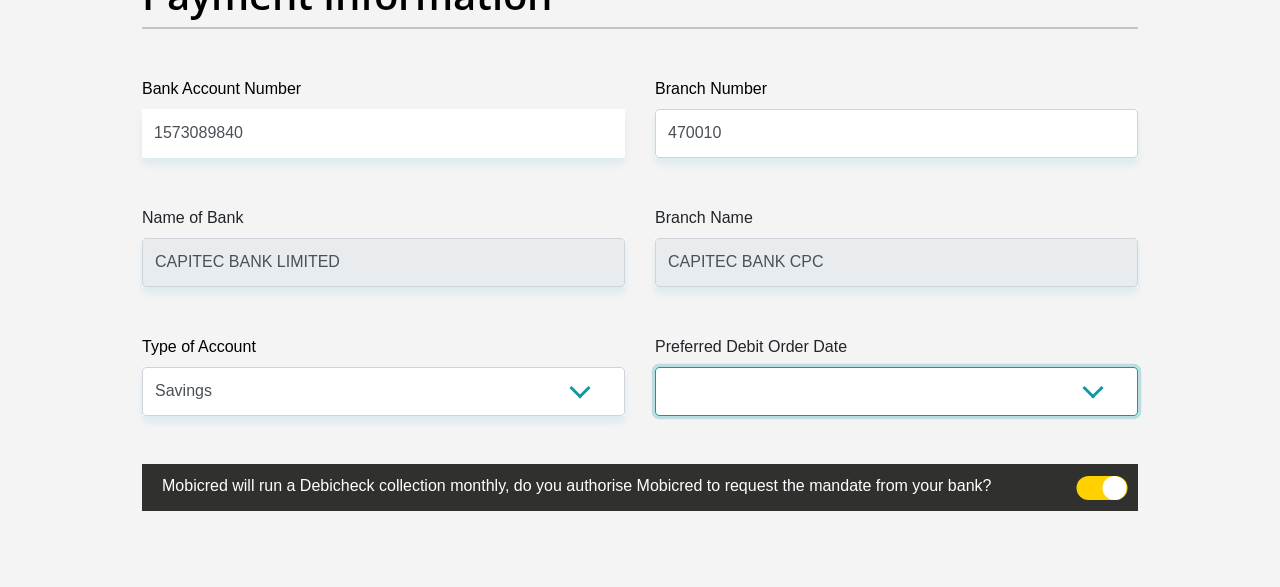 click on "1st
2nd
3rd
4th
5th
7th
18th
19th
20th
21st
22nd
23rd
24th
25th
26th
27th
28th
29th
30th" at bounding box center (896, 391) 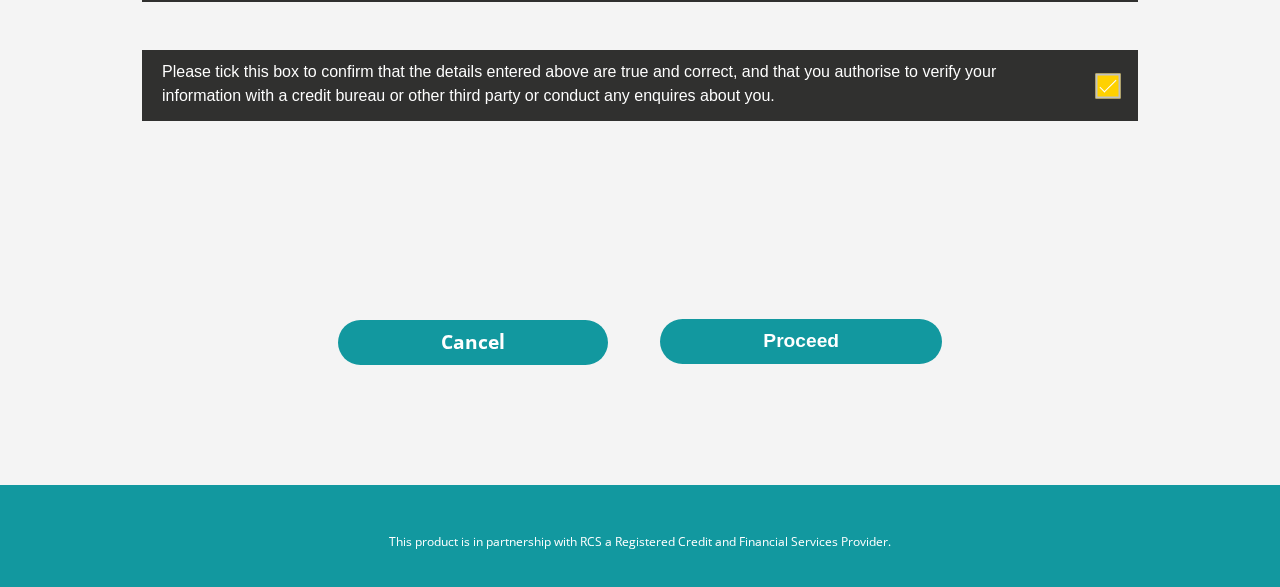 scroll, scrollTop: 6581, scrollLeft: 0, axis: vertical 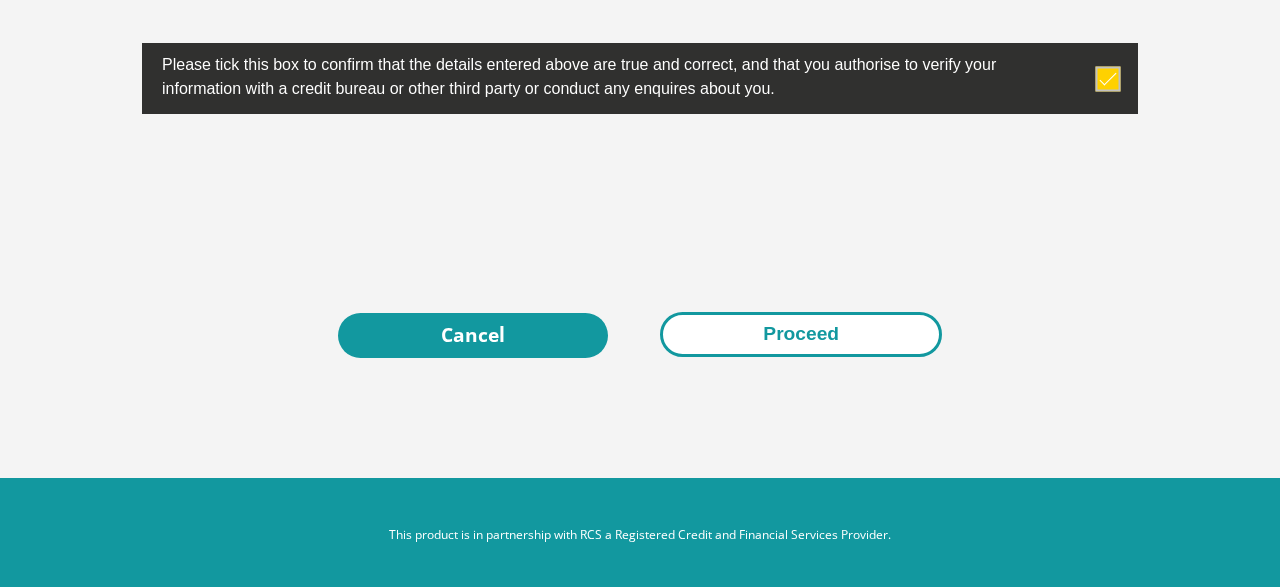 click on "Proceed" at bounding box center (801, 334) 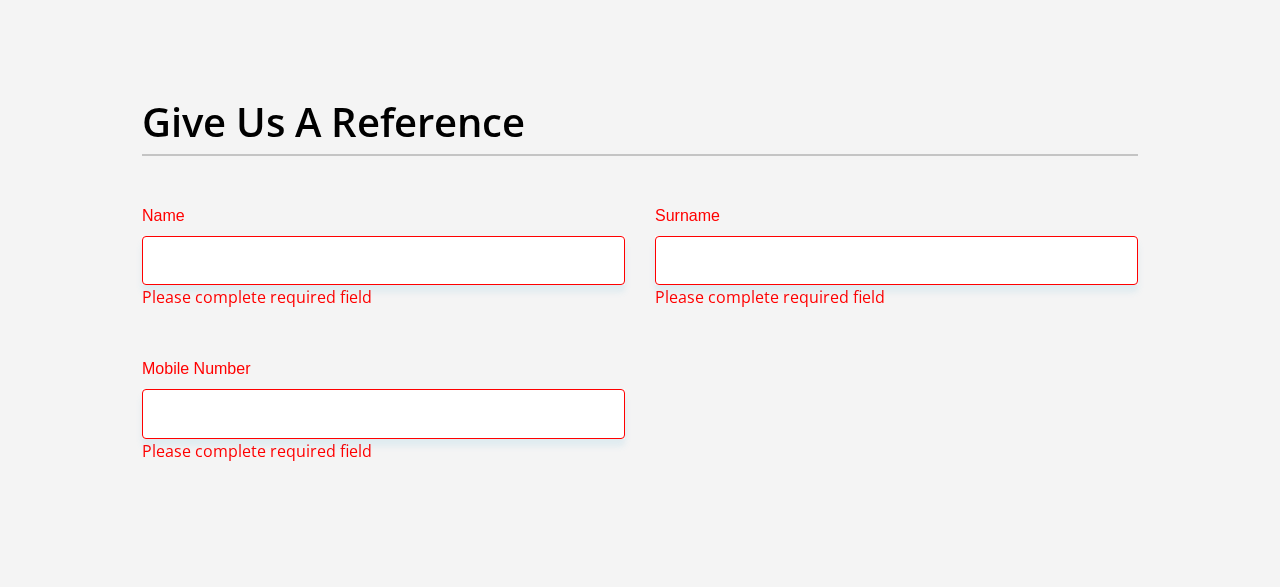 scroll, scrollTop: 4096, scrollLeft: 0, axis: vertical 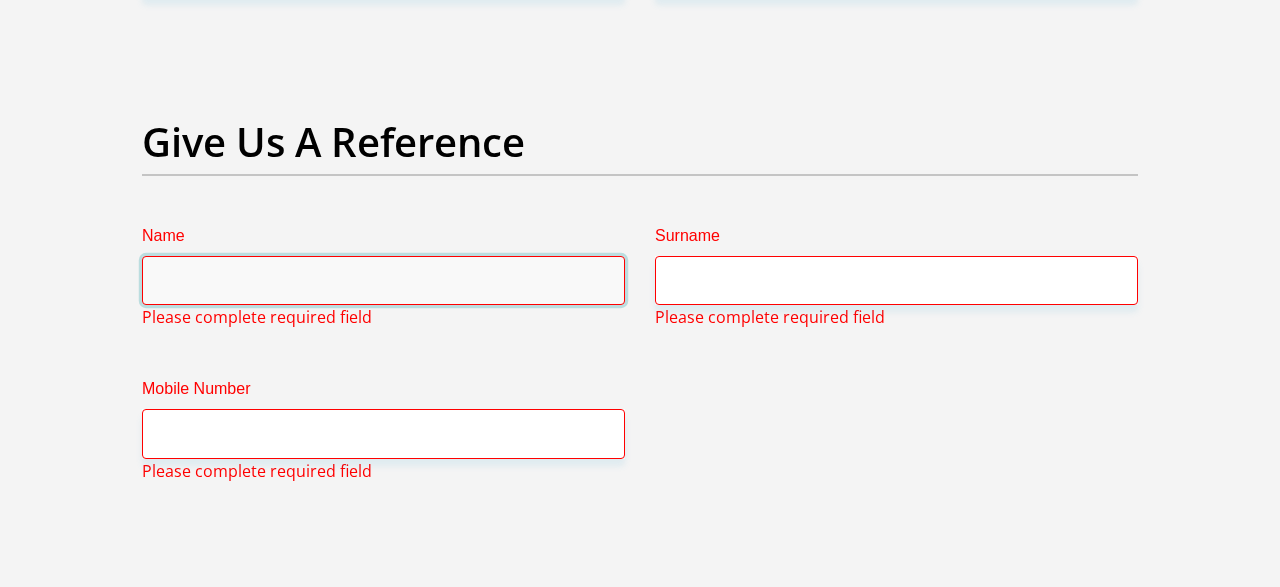 click on "Name" at bounding box center [383, 280] 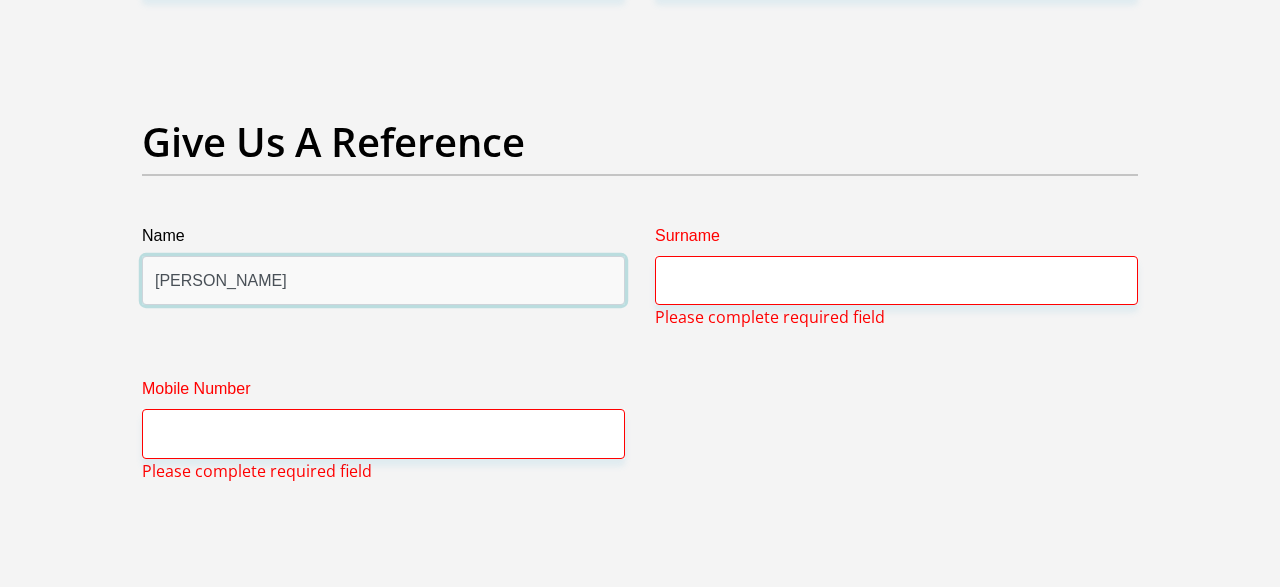 type on "[PERSON_NAME]" 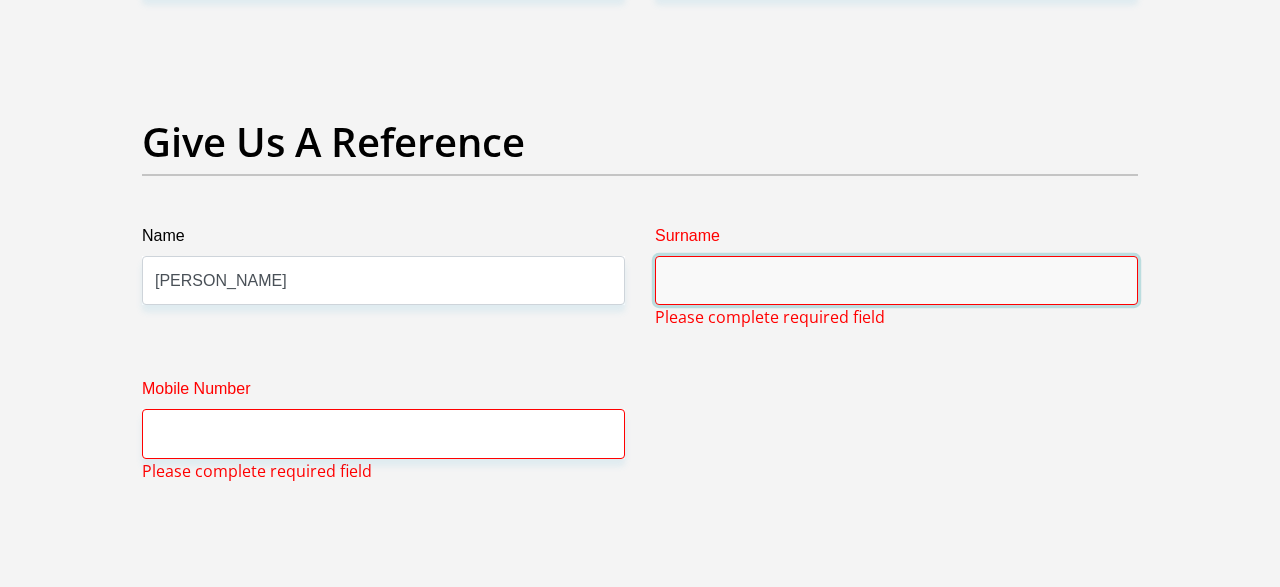 click on "Surname" at bounding box center (896, 280) 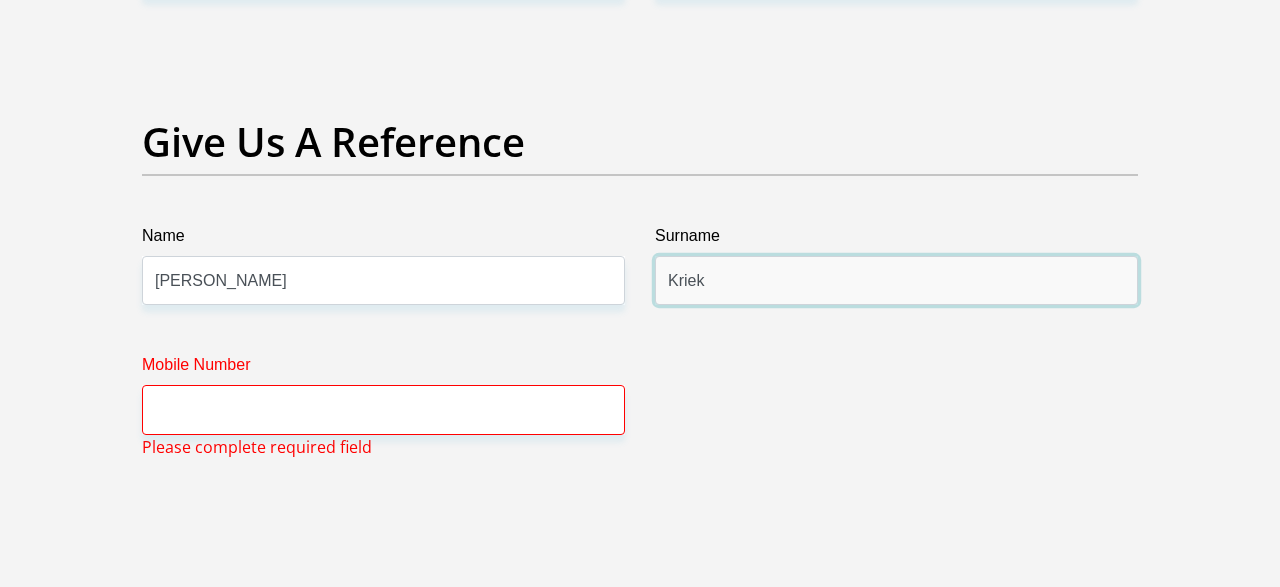 type on "Kriek" 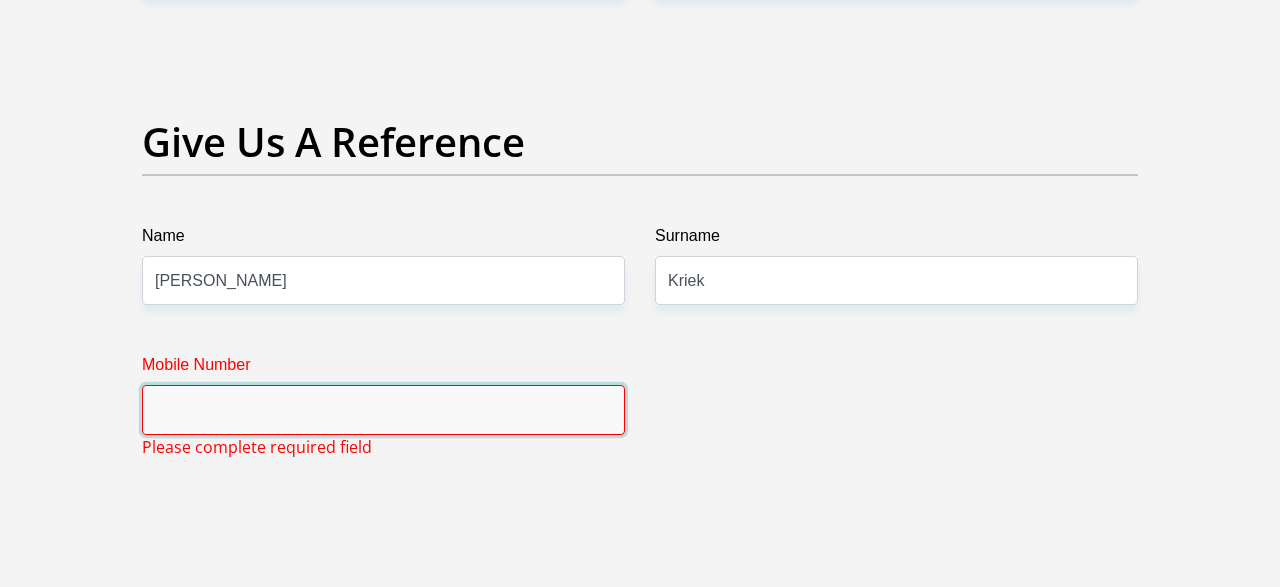 click on "Mobile Number" at bounding box center (383, 409) 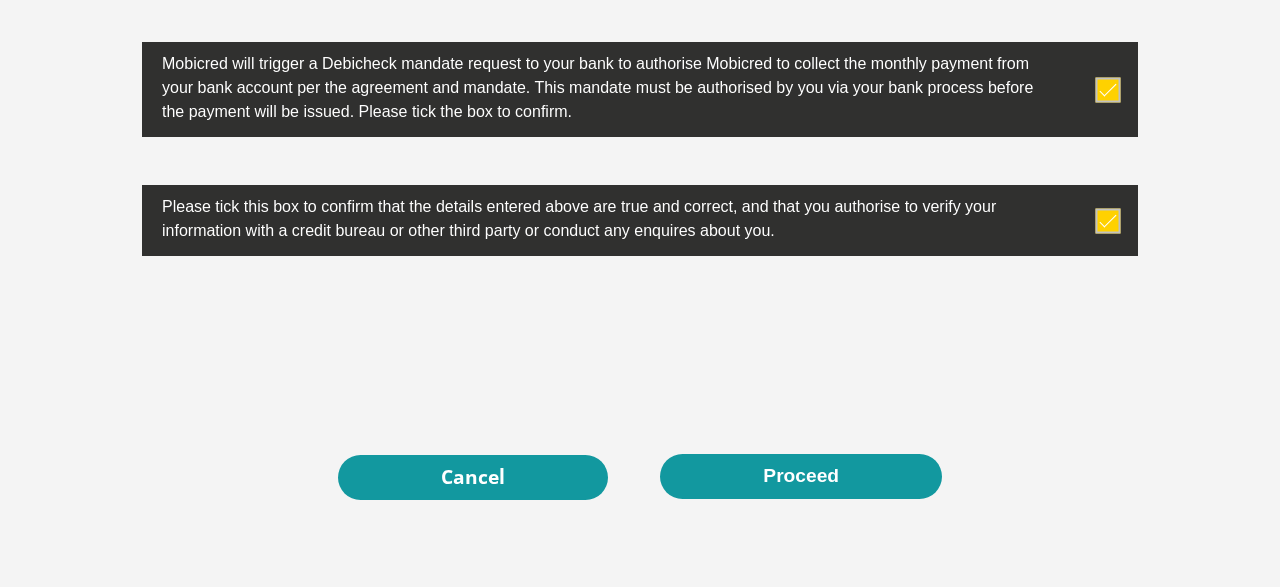 scroll, scrollTop: 6488, scrollLeft: 0, axis: vertical 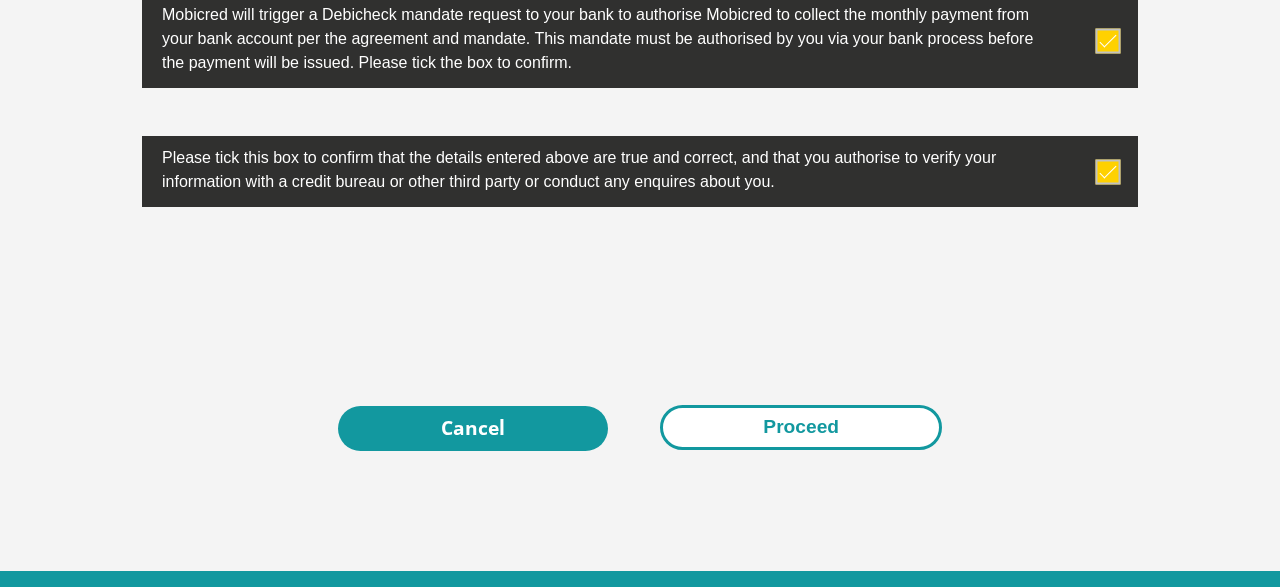 type on "0826525813" 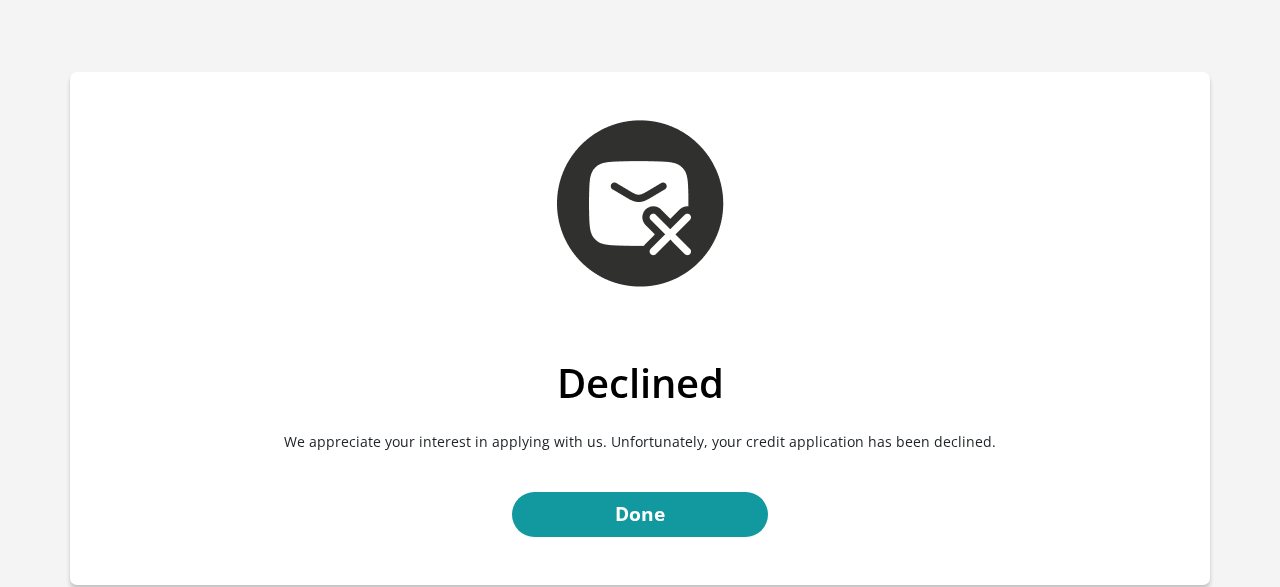 scroll, scrollTop: 0, scrollLeft: 0, axis: both 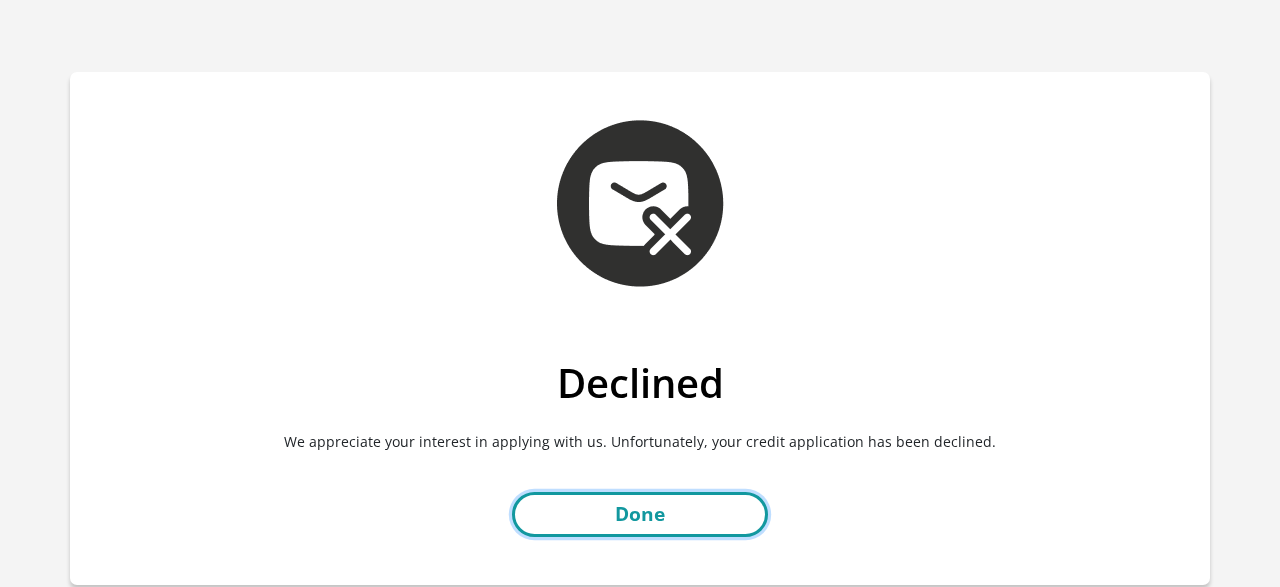 click on "Done" at bounding box center [640, 514] 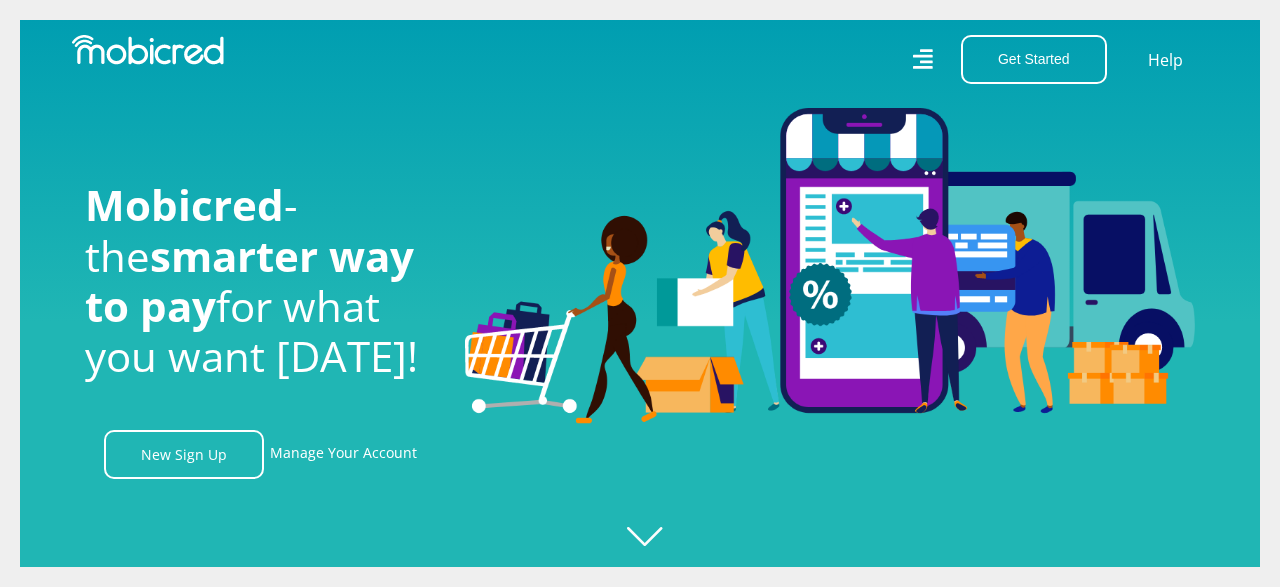 scroll, scrollTop: 0, scrollLeft: 0, axis: both 